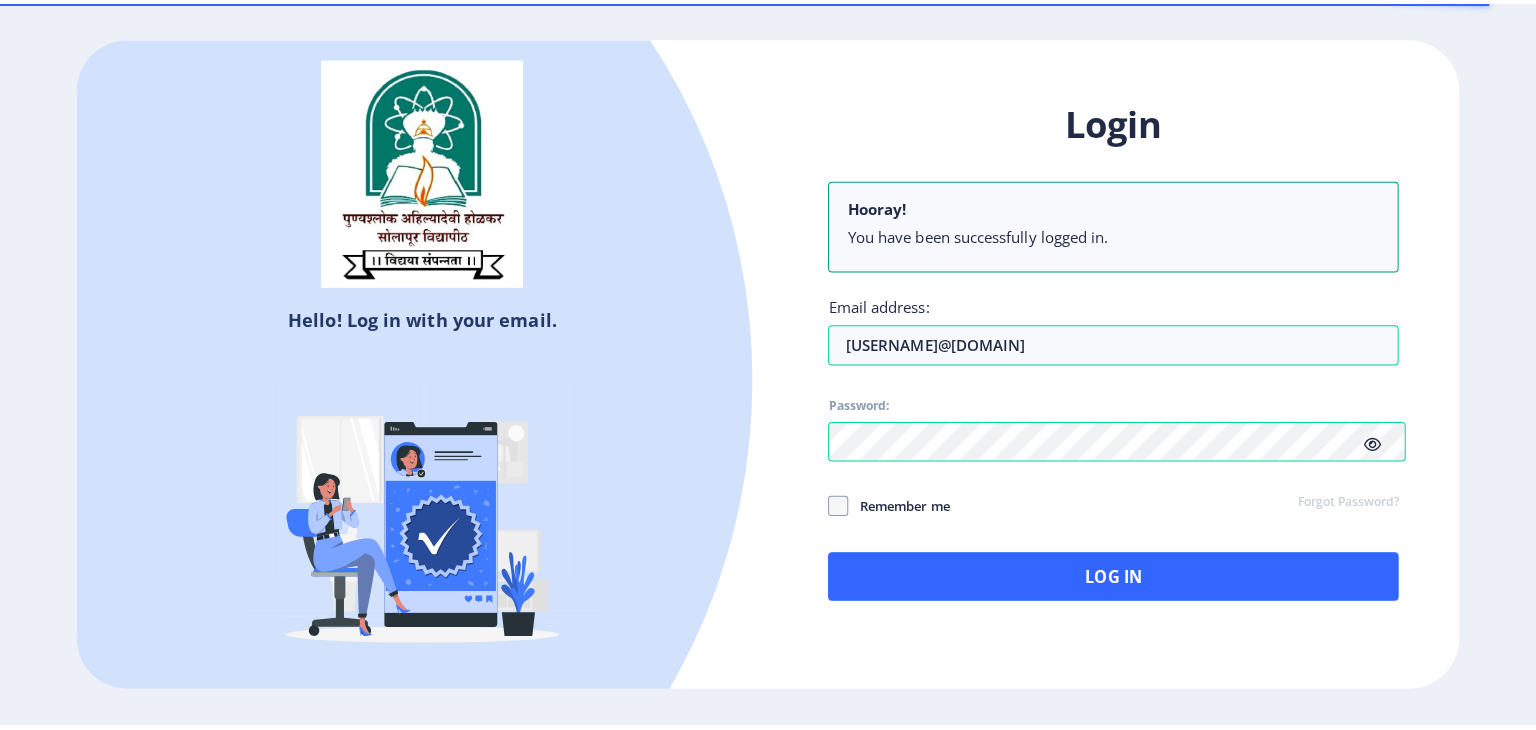 scroll, scrollTop: 0, scrollLeft: 0, axis: both 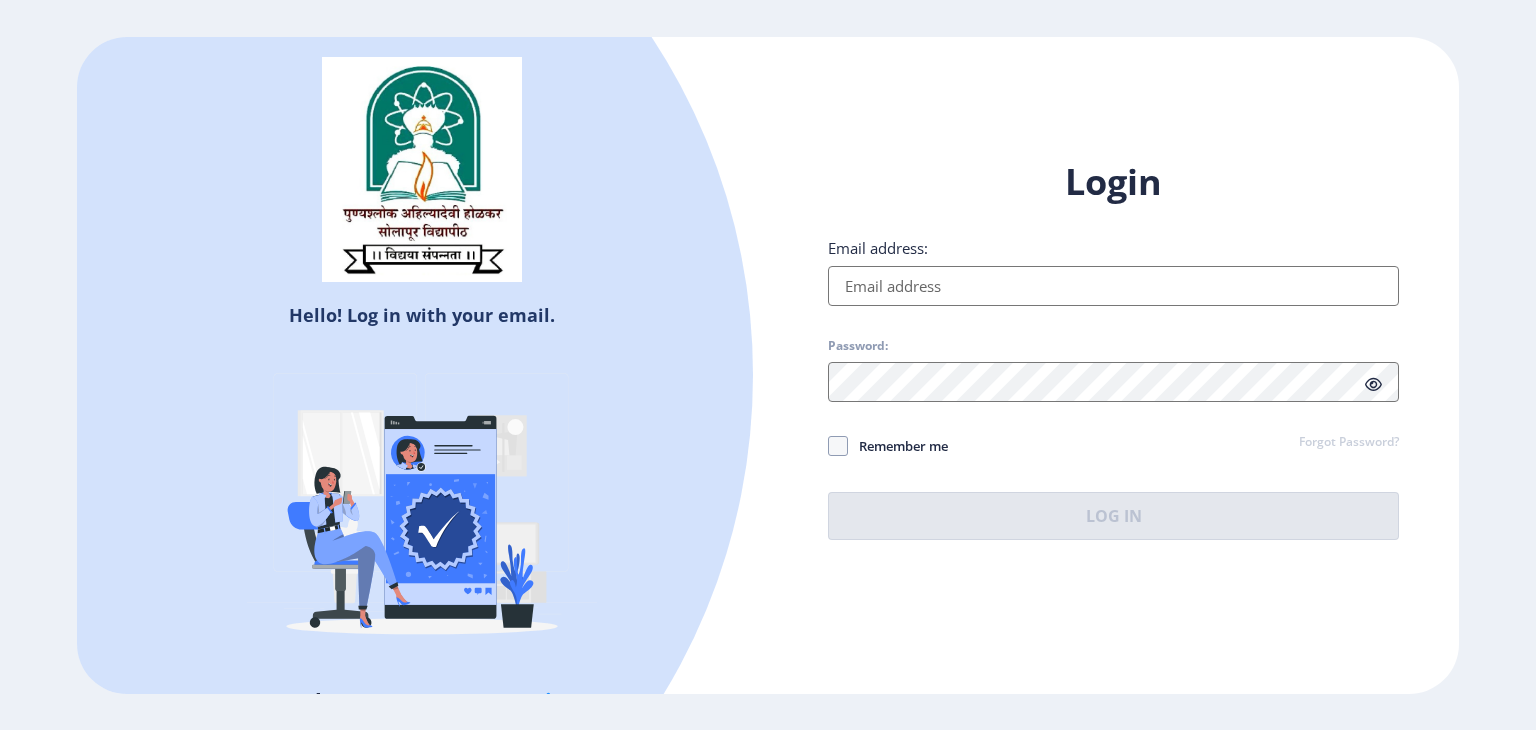 type on "[USERNAME]@[DOMAIN]" 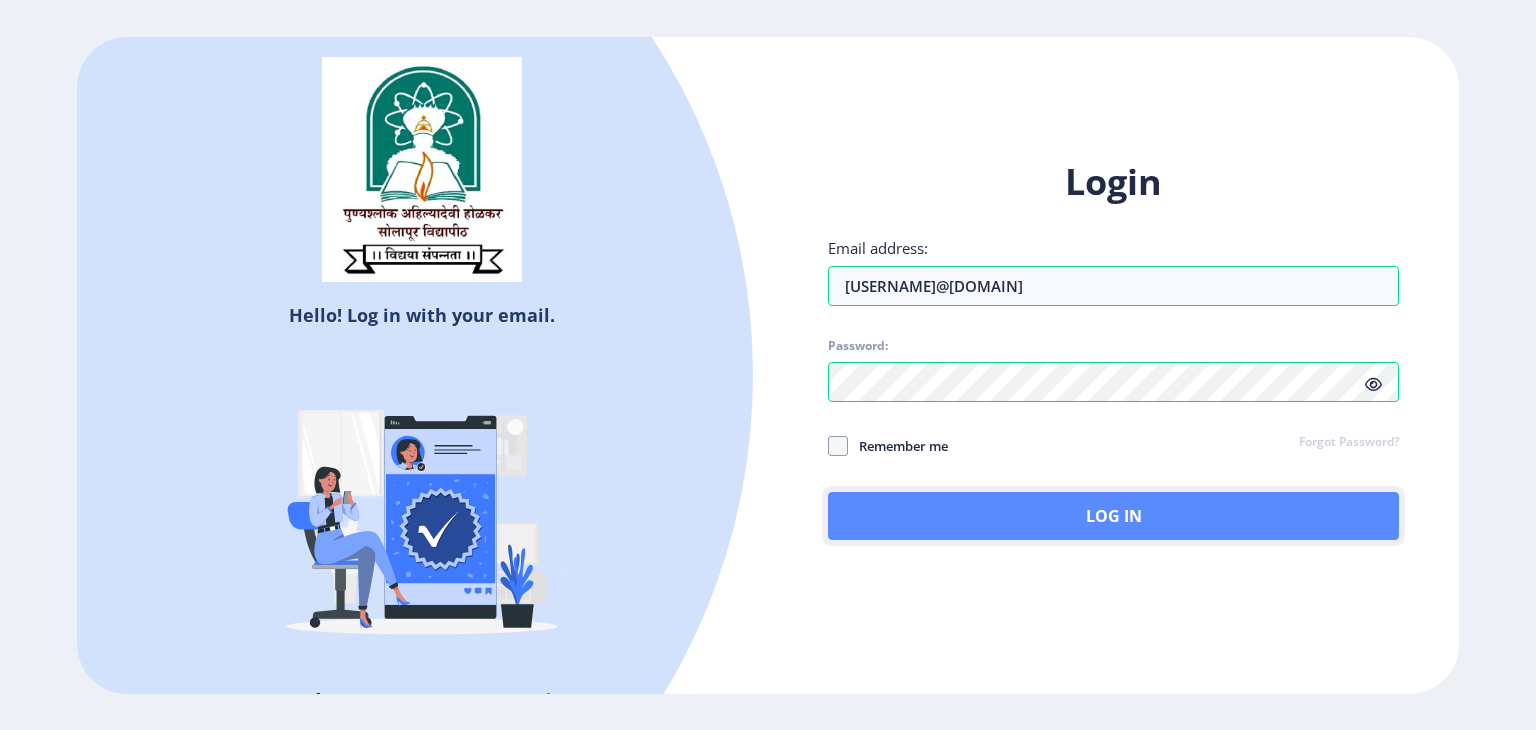 click on "Log In" 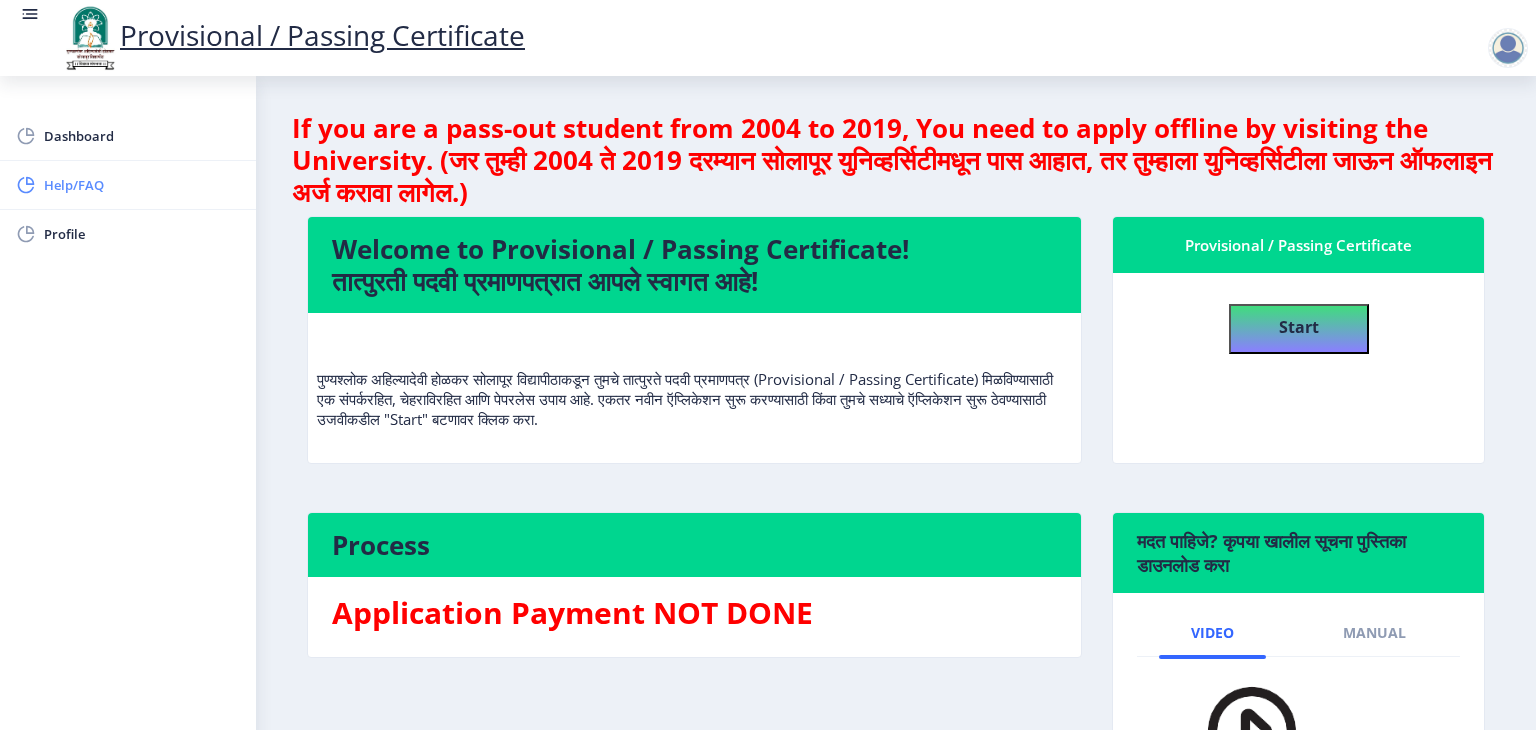 click on "Help/FAQ" 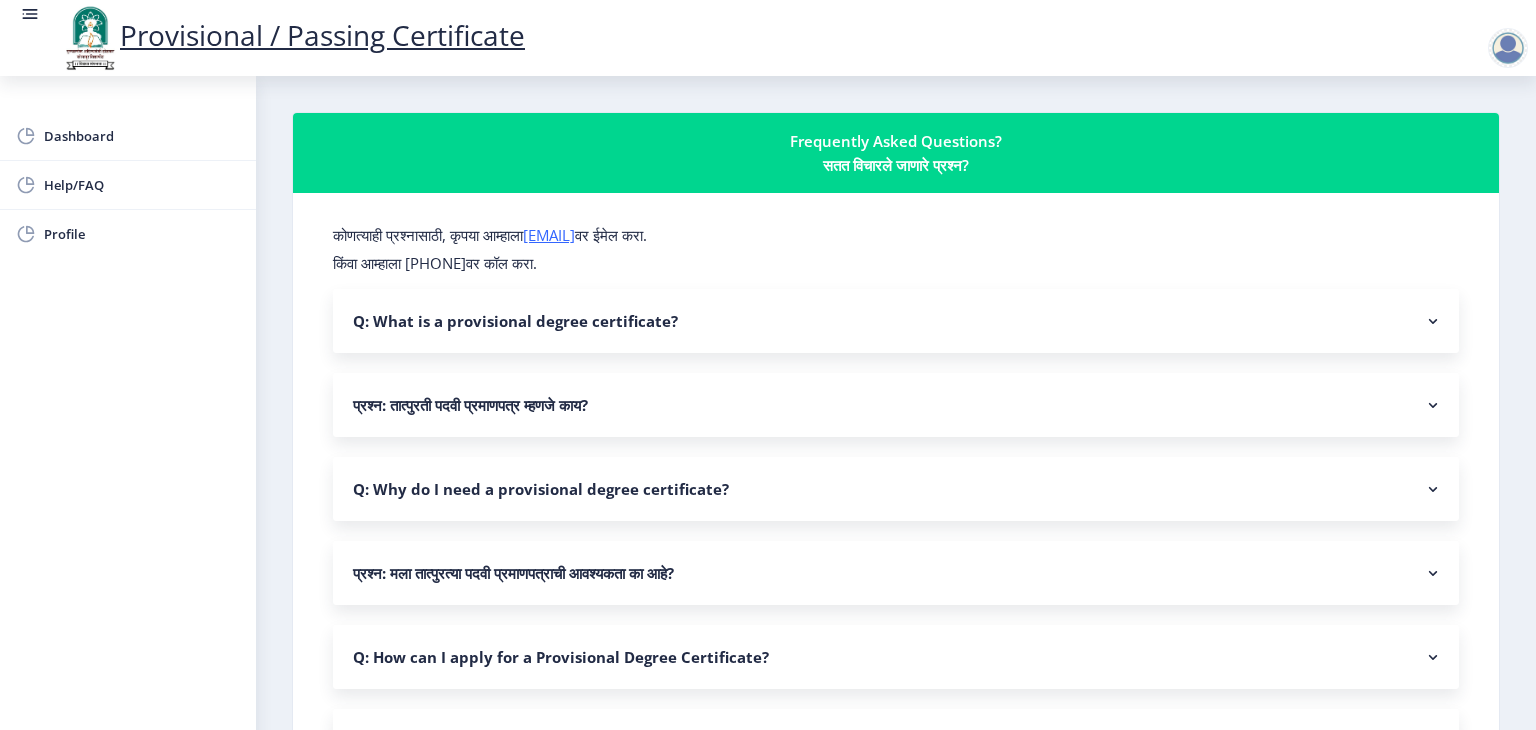 click on "Q: What is a provisional degree certificate?" 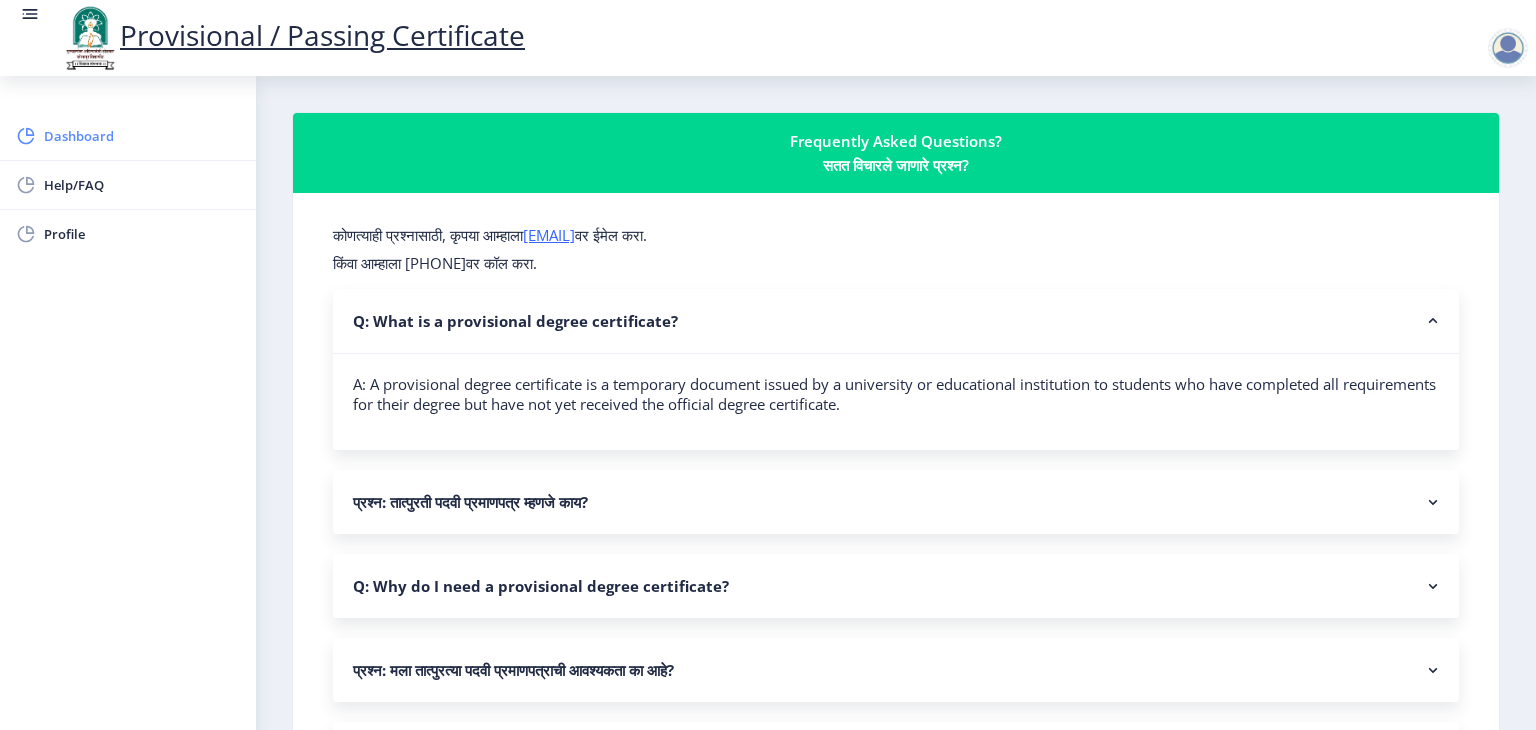 click on "Dashboard" 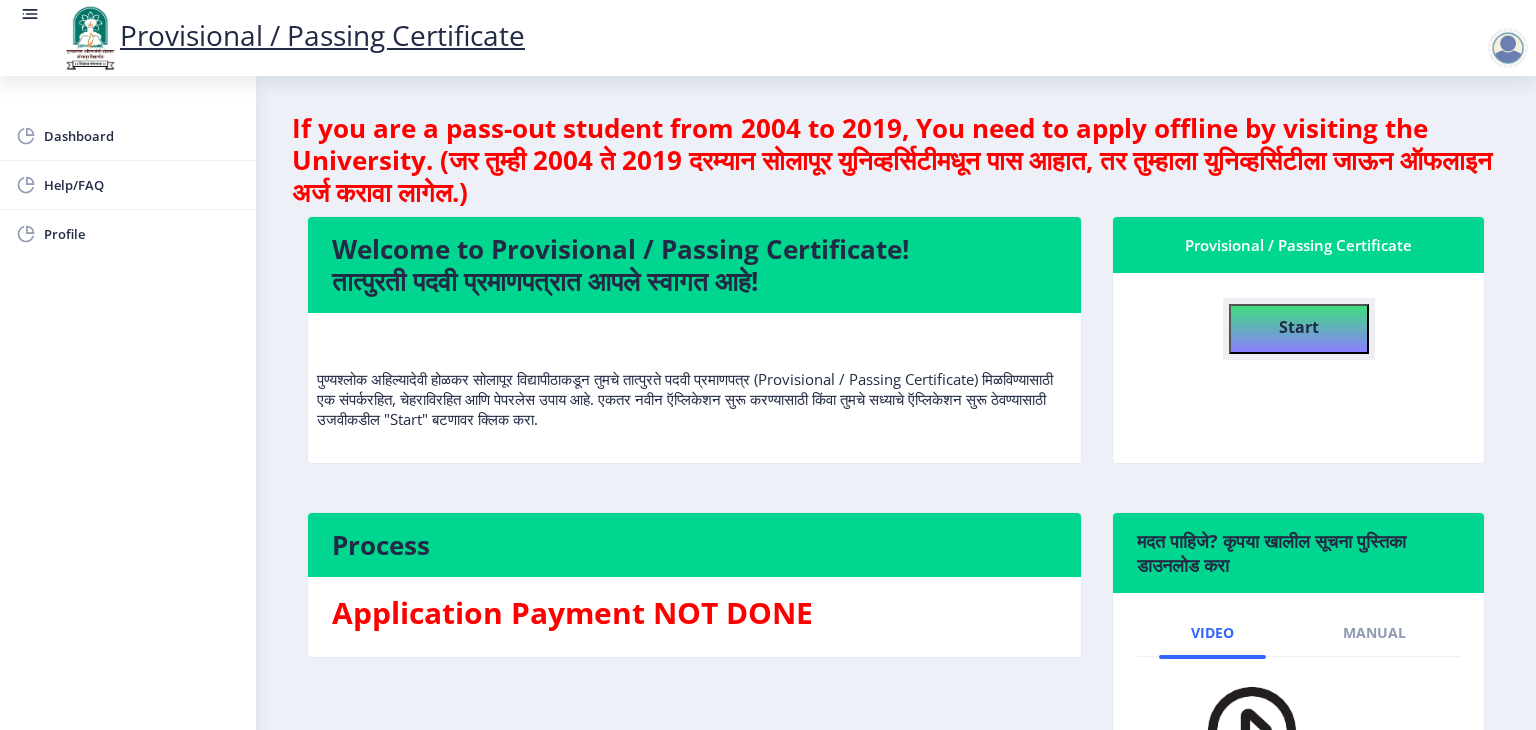 click on "Start" 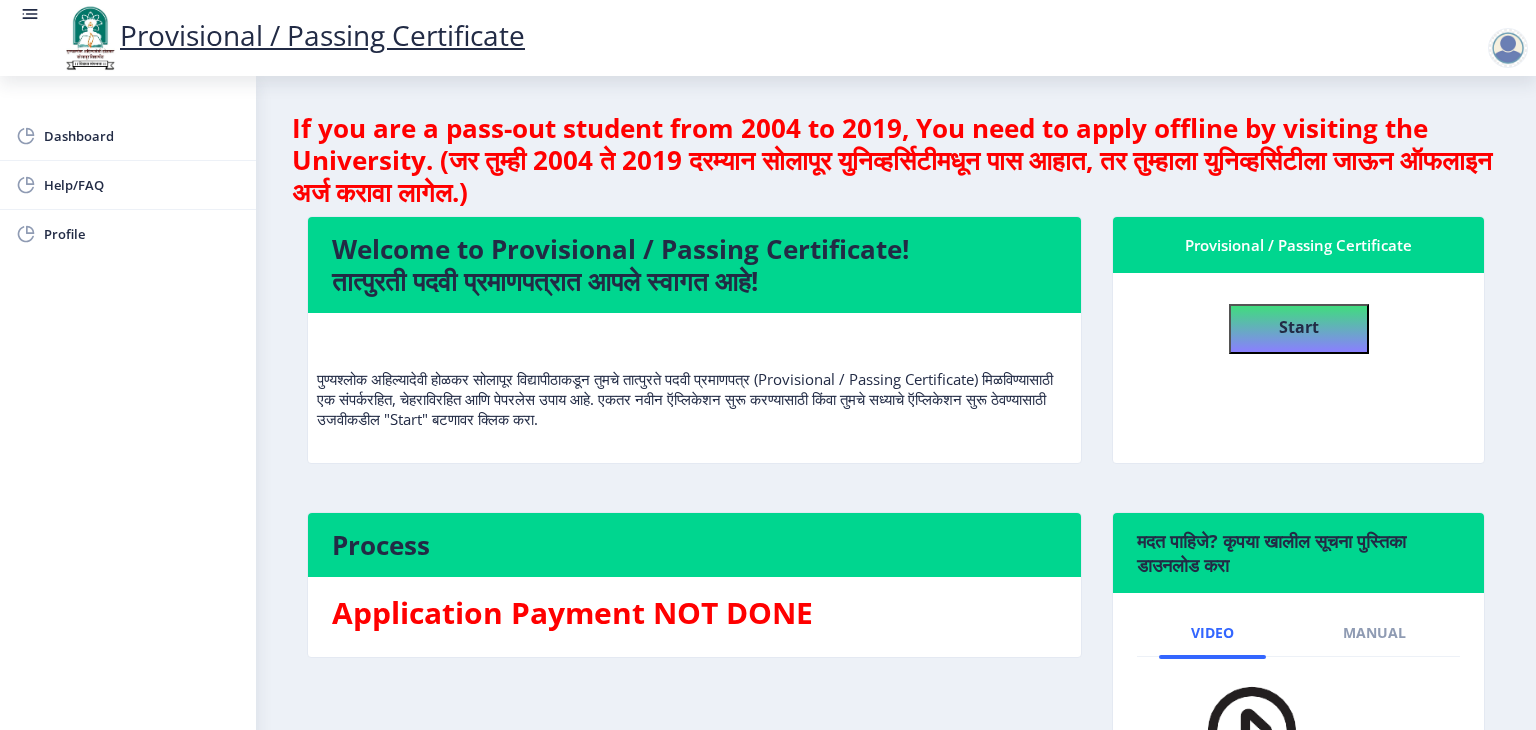 select 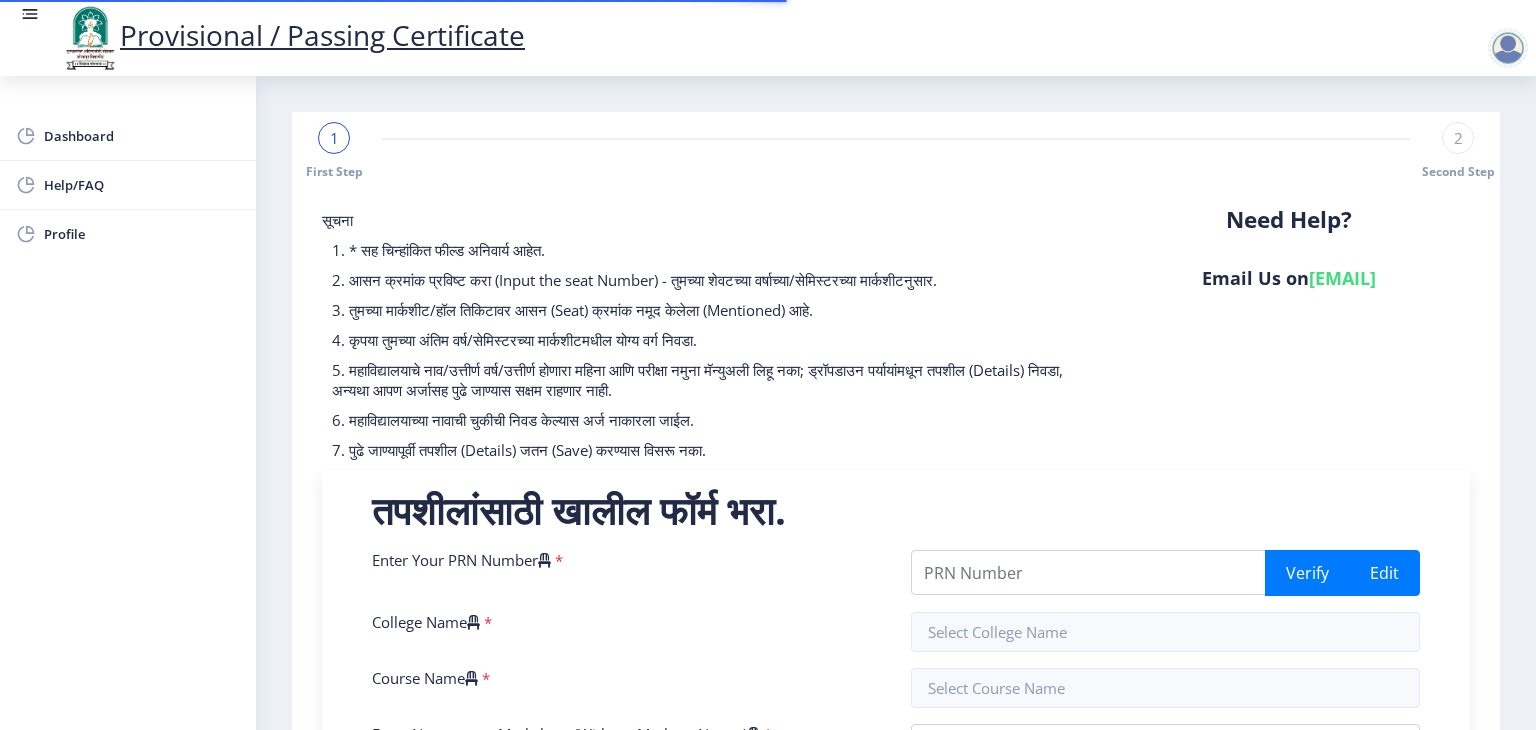click on "Need Help? Email Us on [EMAIL]" 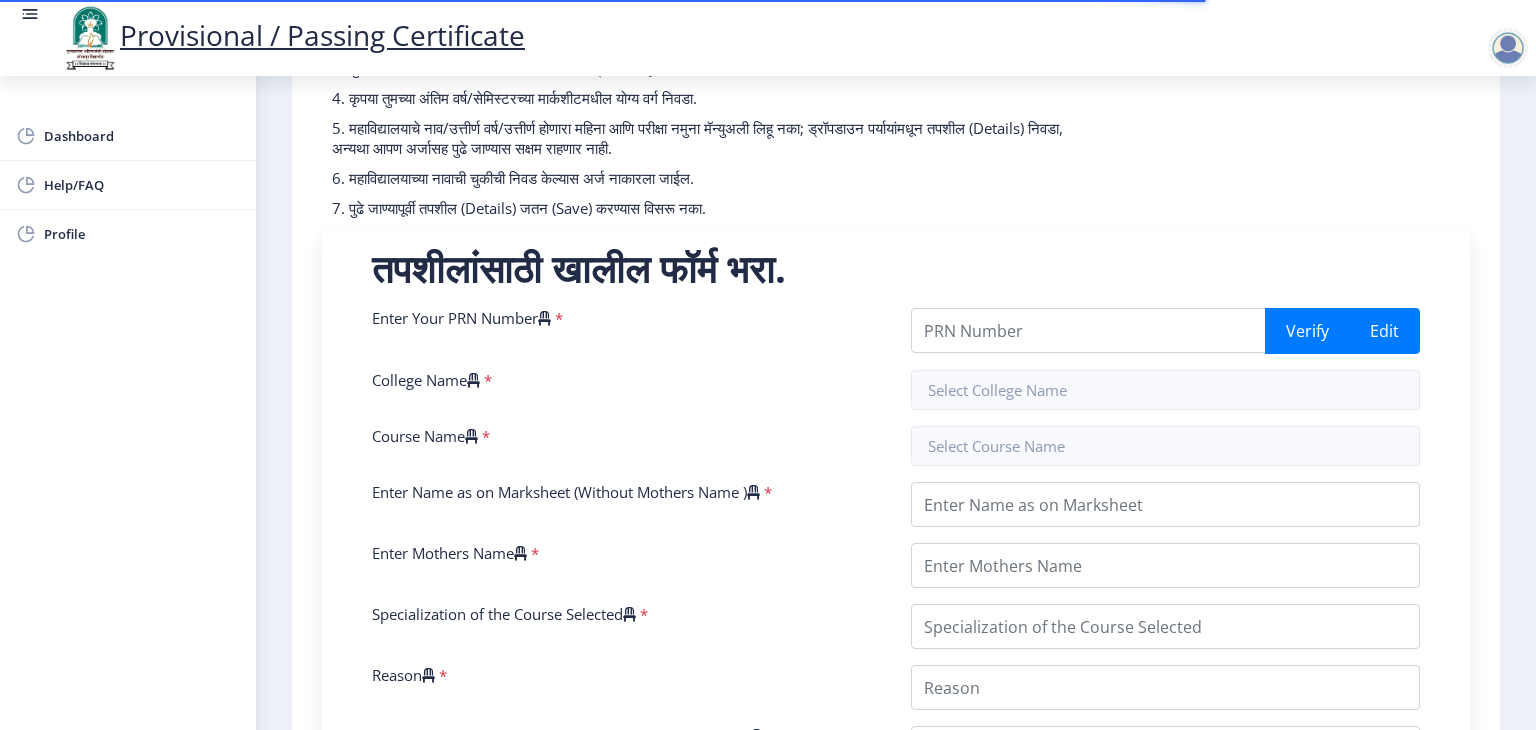 scroll, scrollTop: 280, scrollLeft: 0, axis: vertical 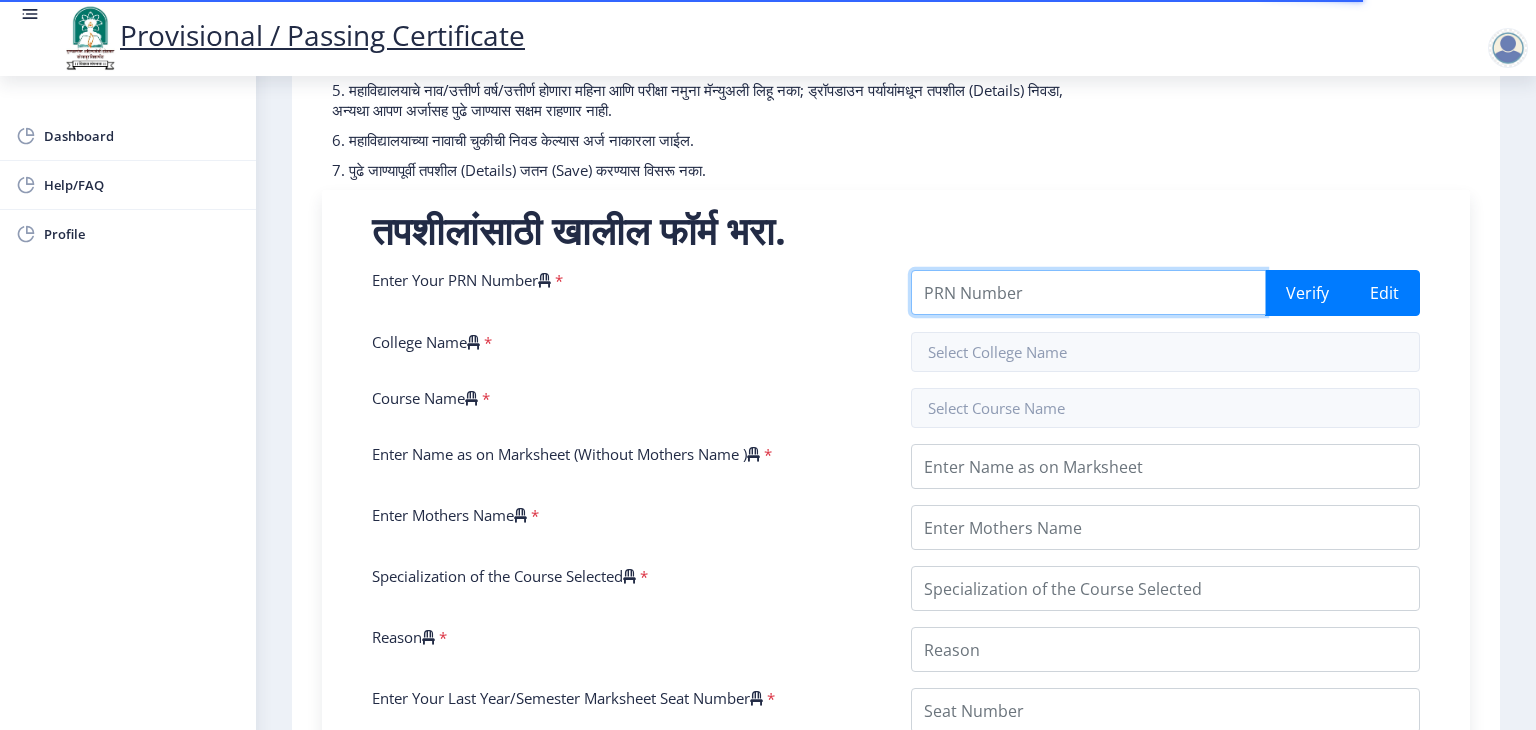 click on "Enter Your PRN Number" at bounding box center [1088, 292] 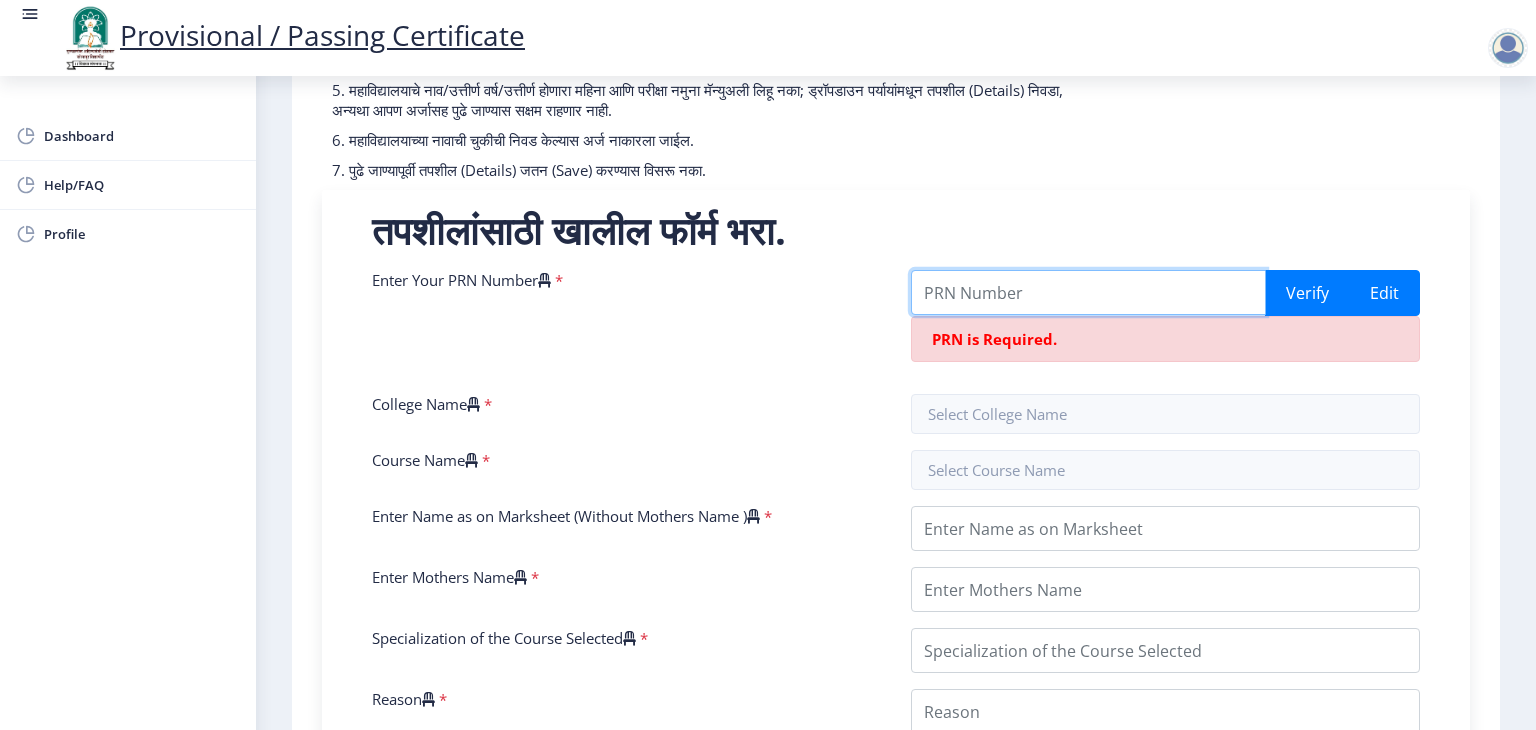 click on "Enter Your PRN Number" at bounding box center (1088, 292) 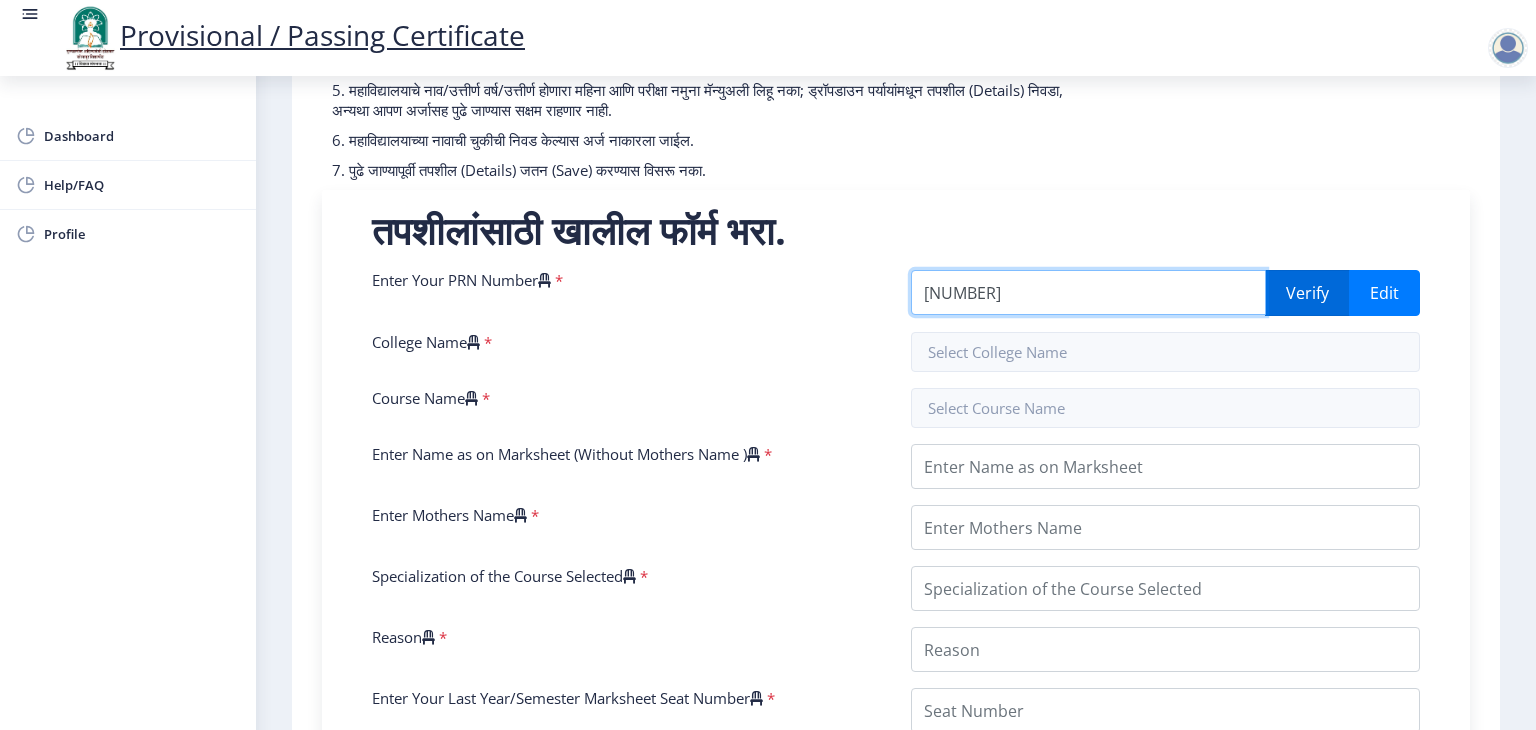 type on "[NUMBER]" 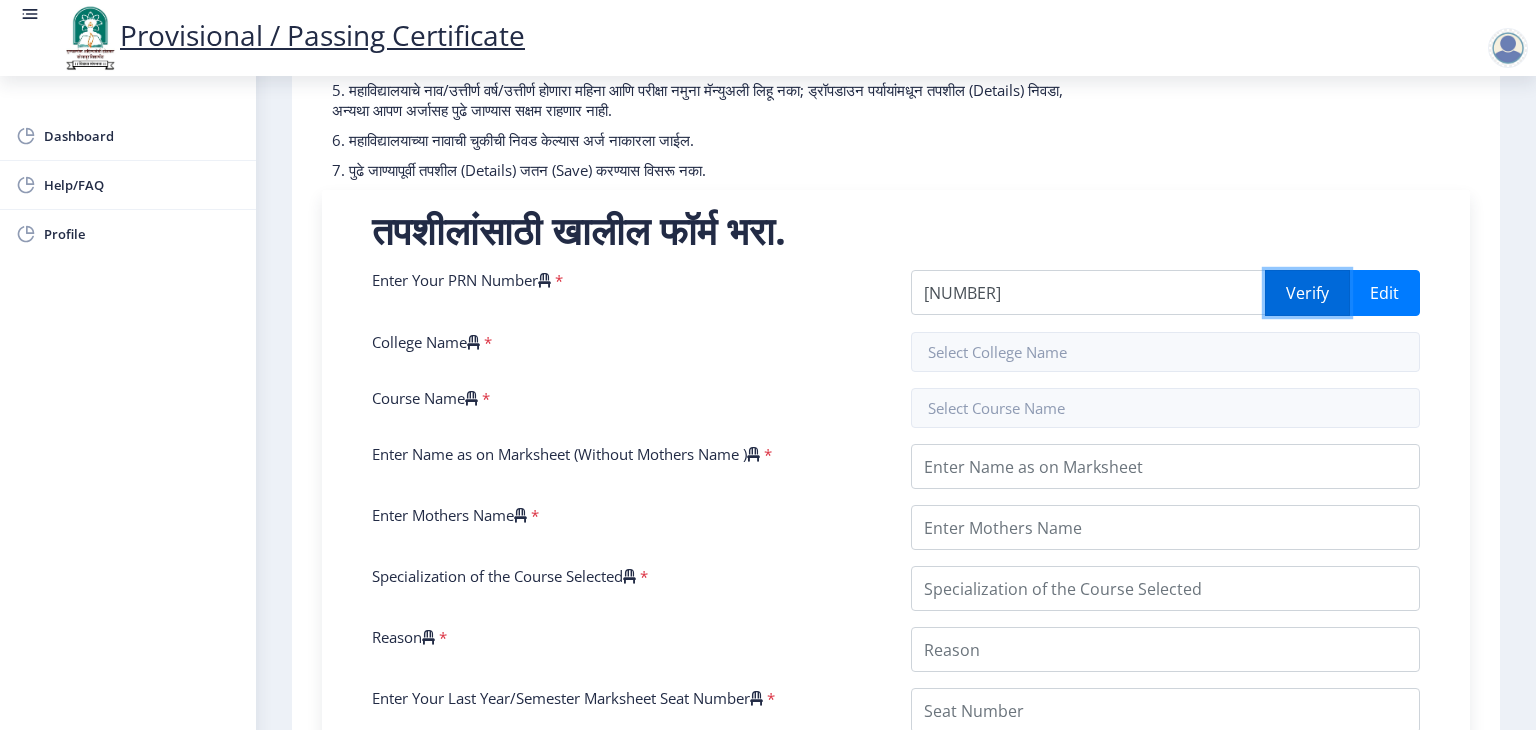 click on "Verify" at bounding box center (1307, 293) 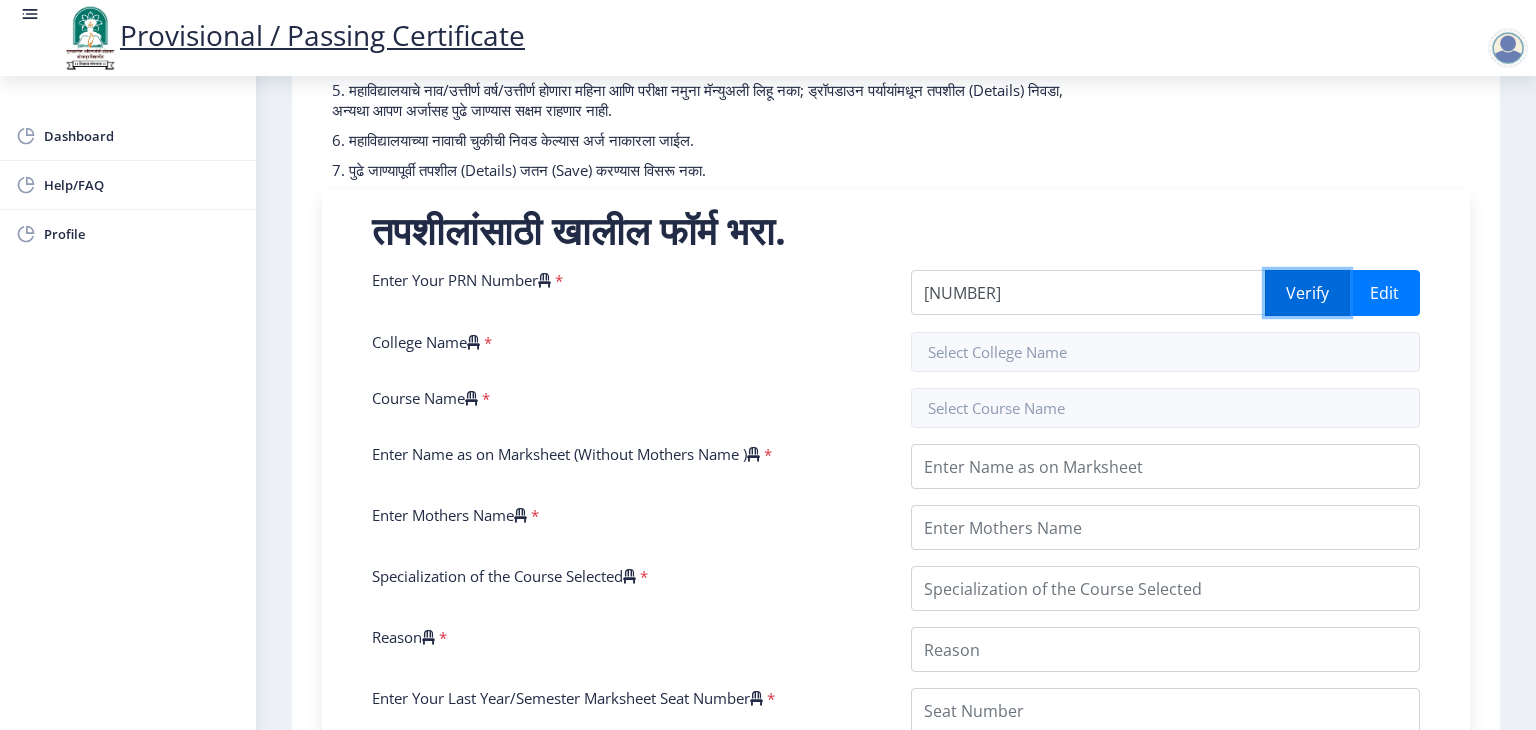 click on "Verify" at bounding box center [1307, 293] 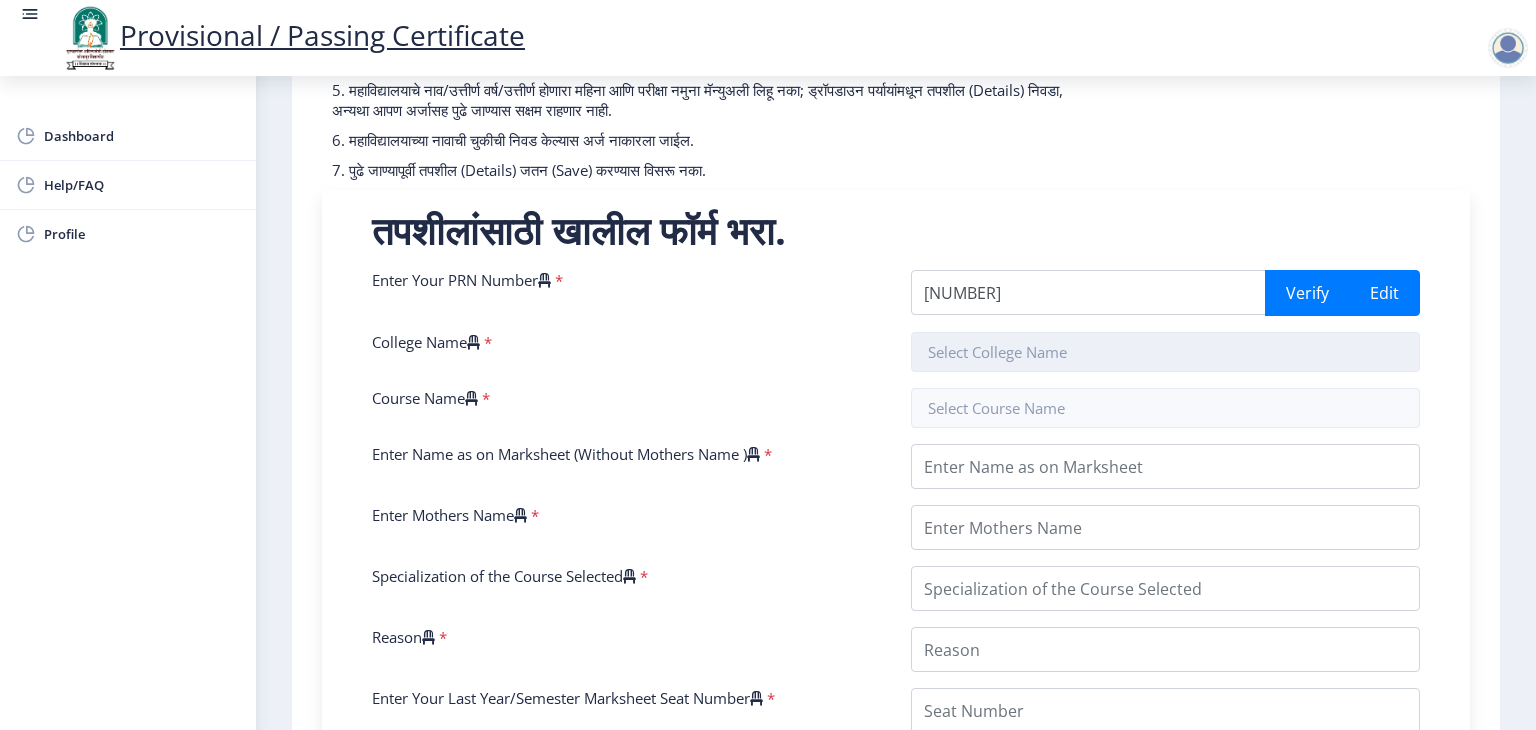 click at bounding box center (1165, 352) 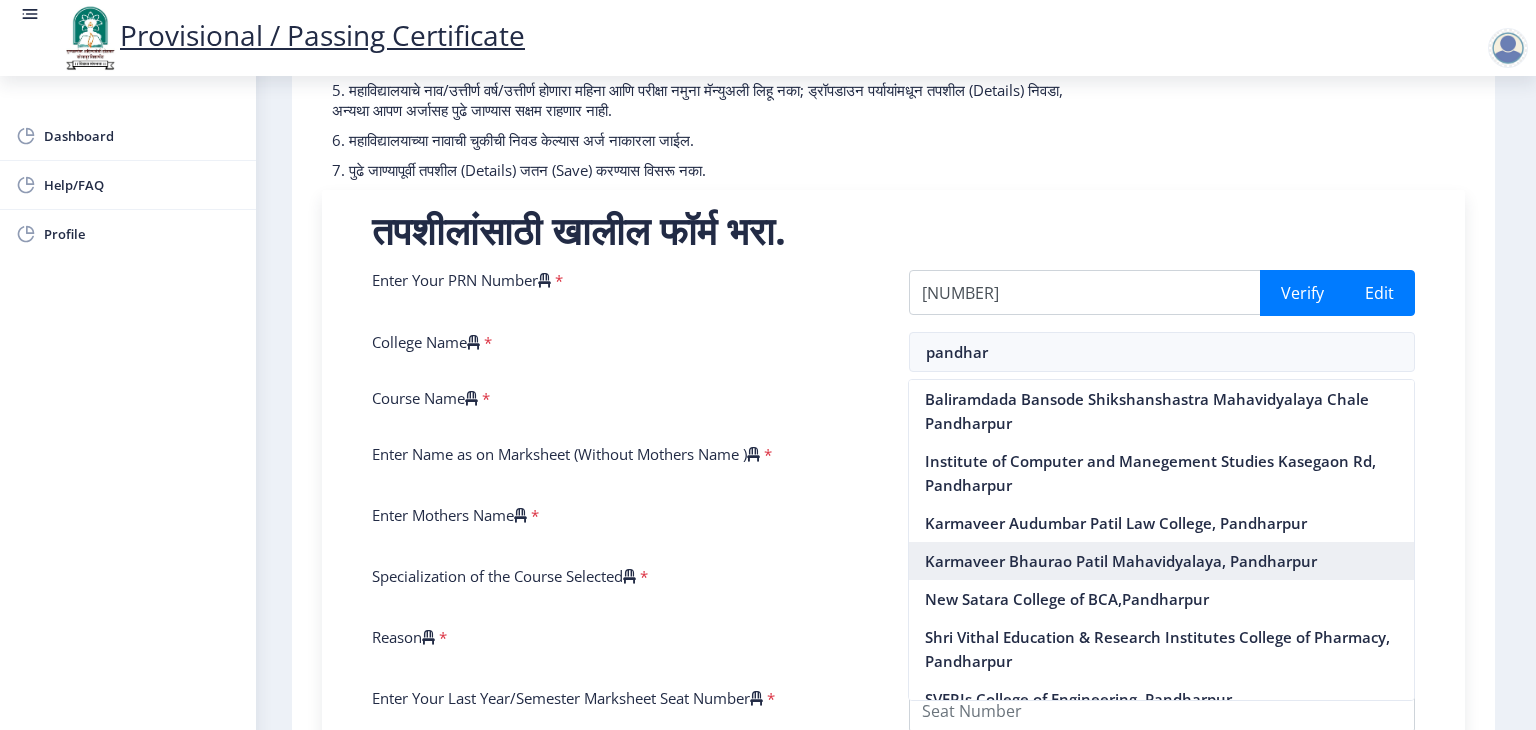 click on "Karmaveer Bhaurao Patil Mahavidyalaya, Pandharpur" at bounding box center (1161, 561) 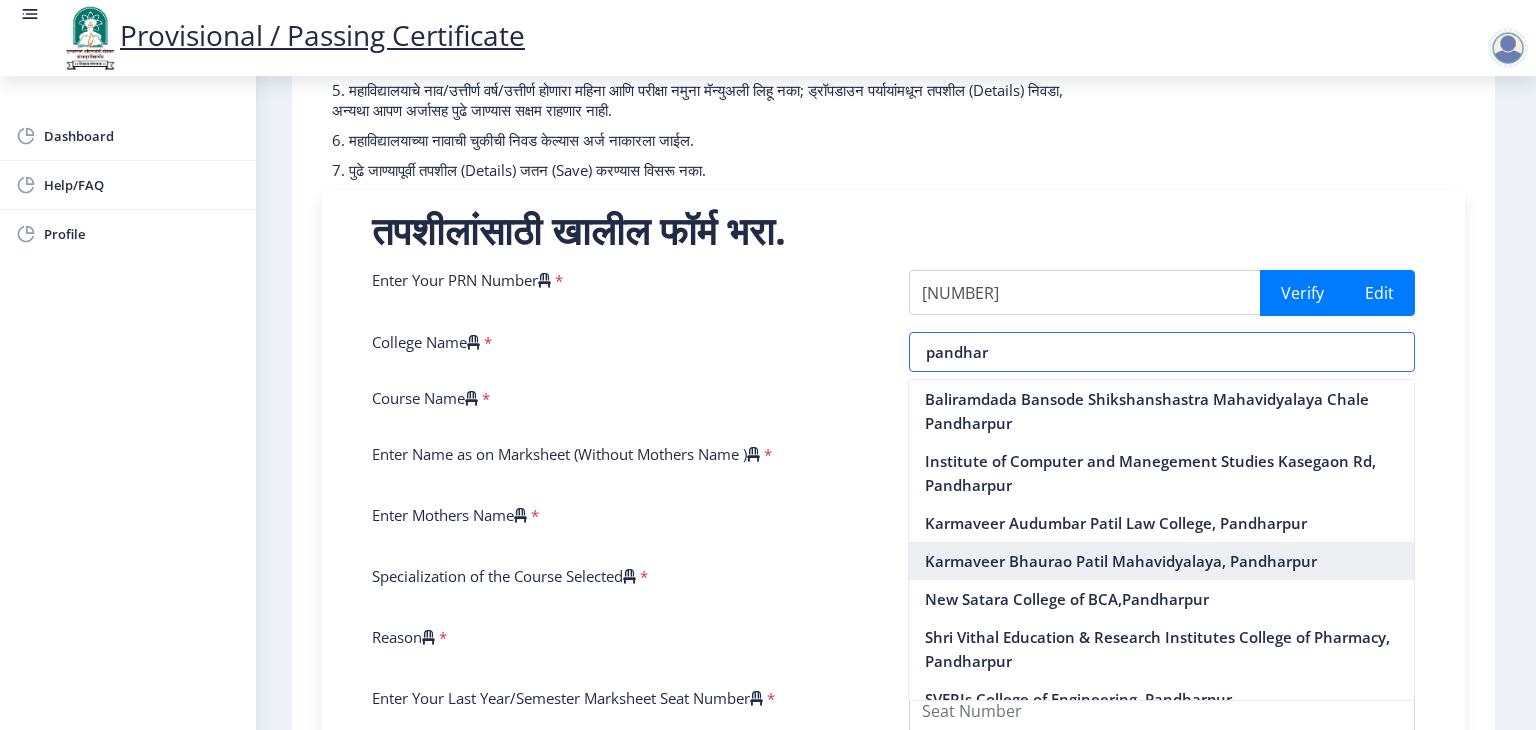 type on "Karmaveer Bhaurao Patil Mahavidyalaya, Pandharpur" 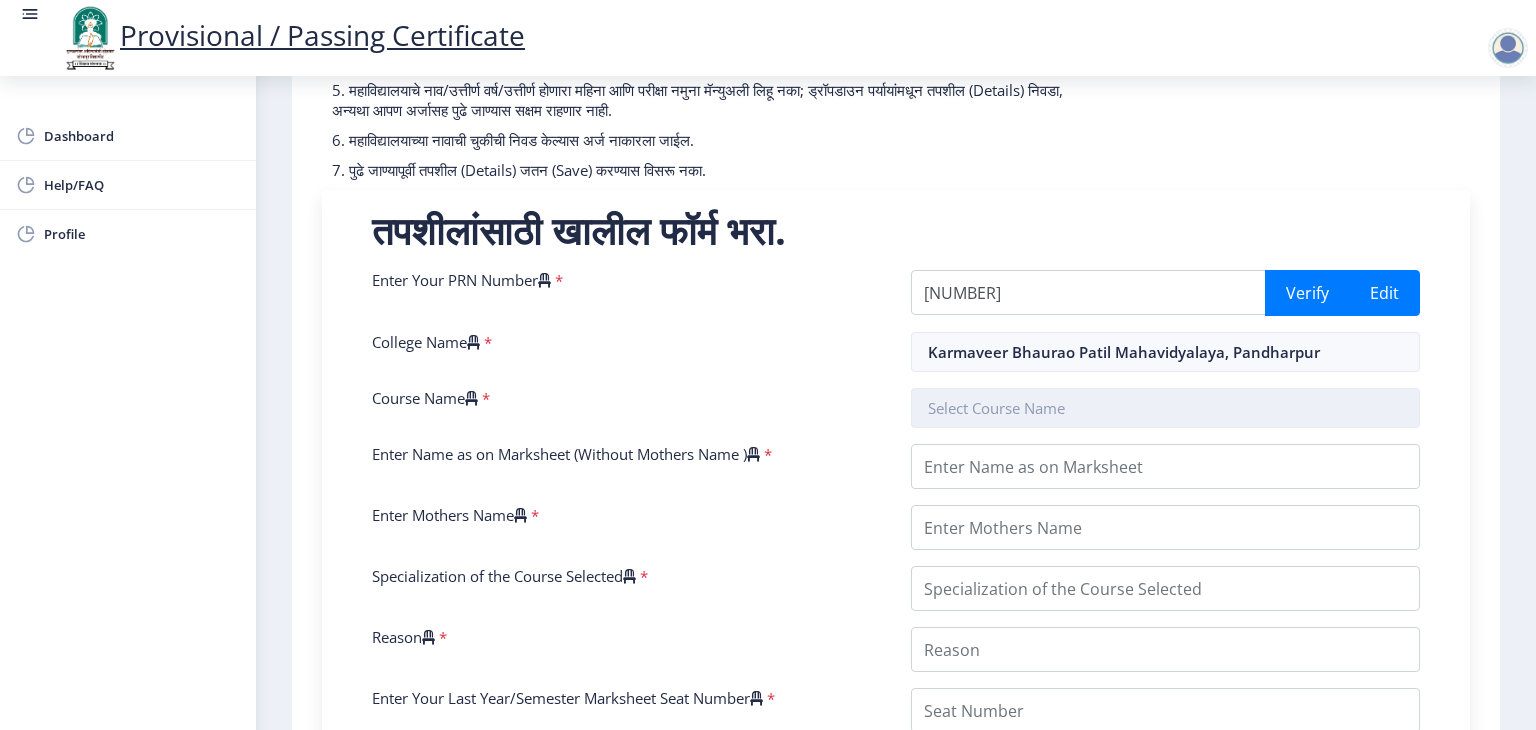 click at bounding box center (1165, 408) 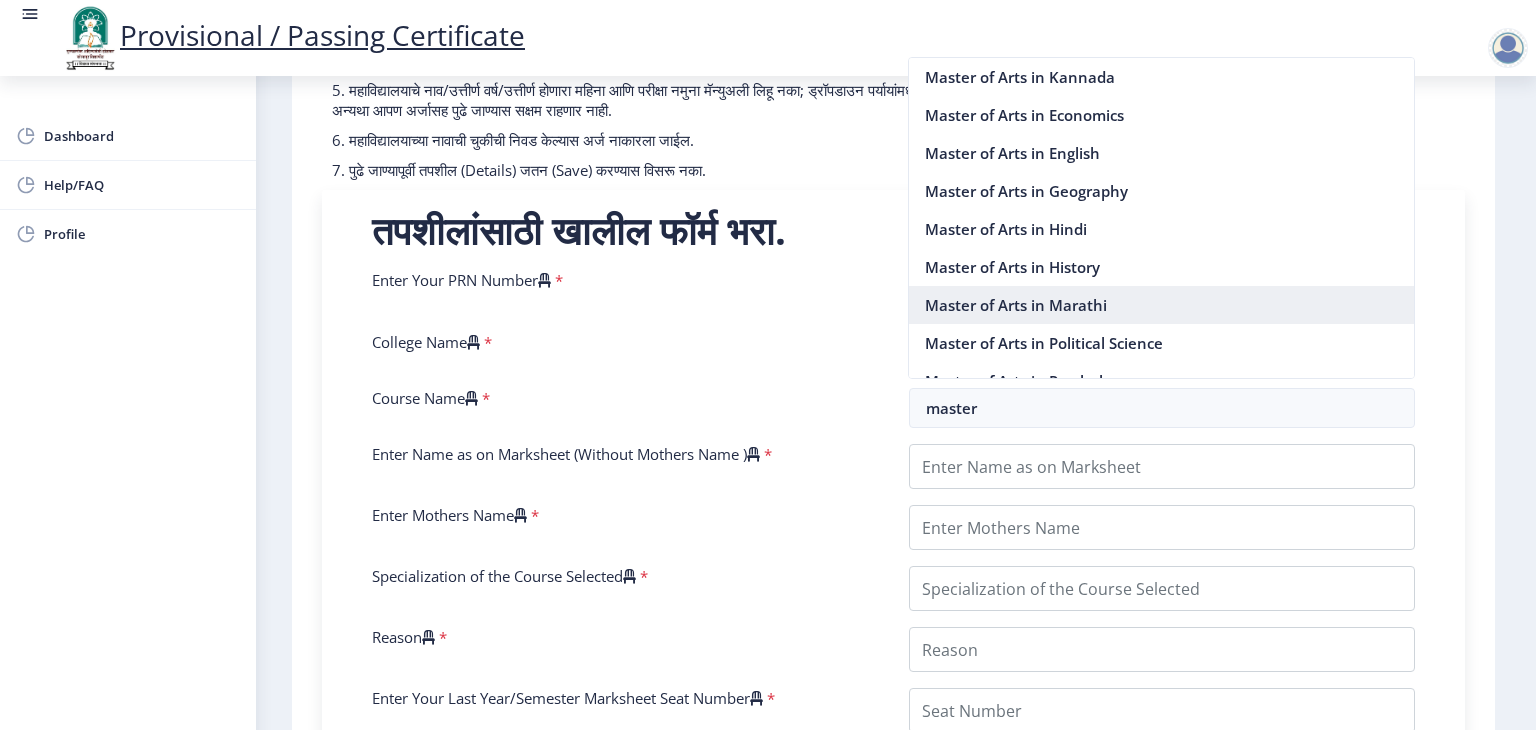click on "Master of Arts in Marathi" at bounding box center (1161, 305) 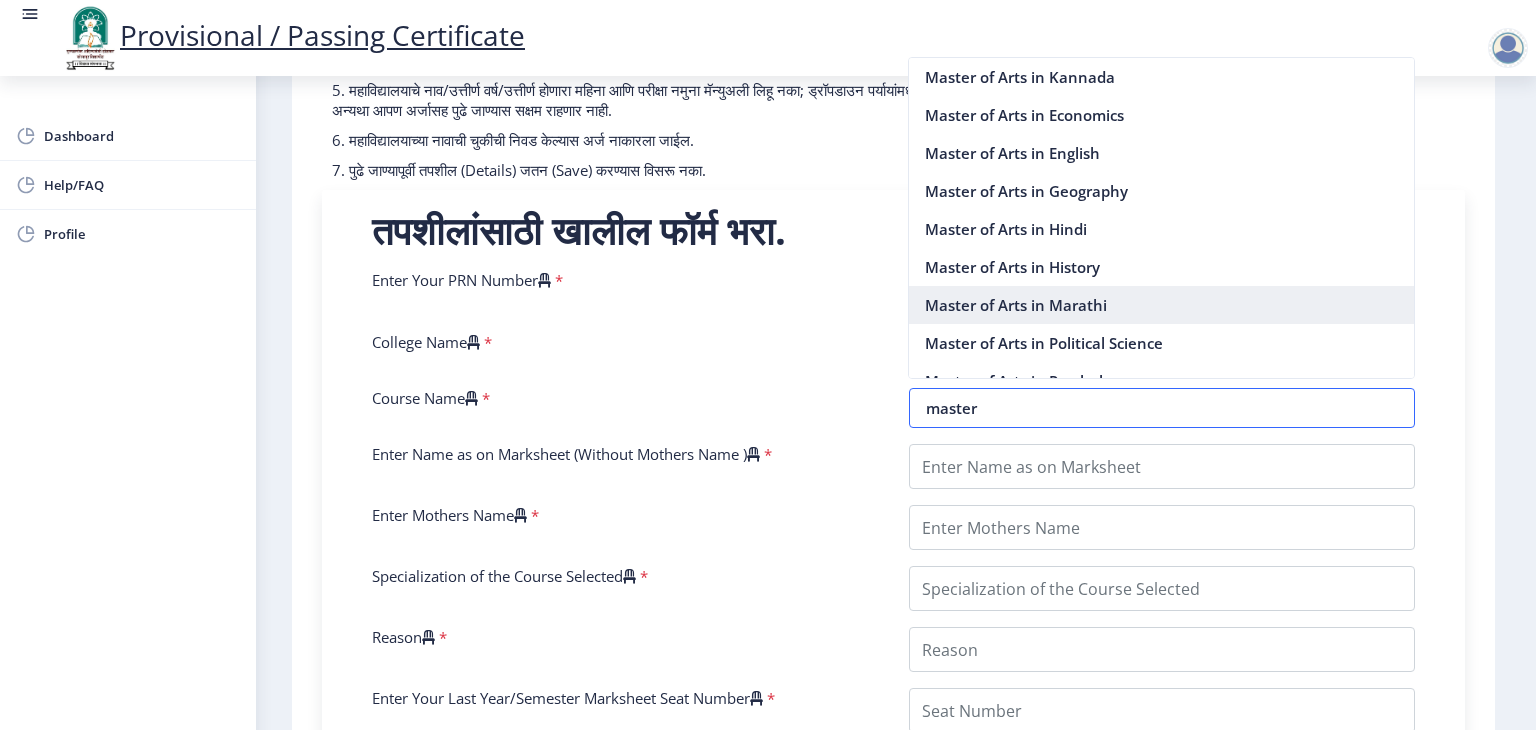 type on "Master of Arts in Marathi" 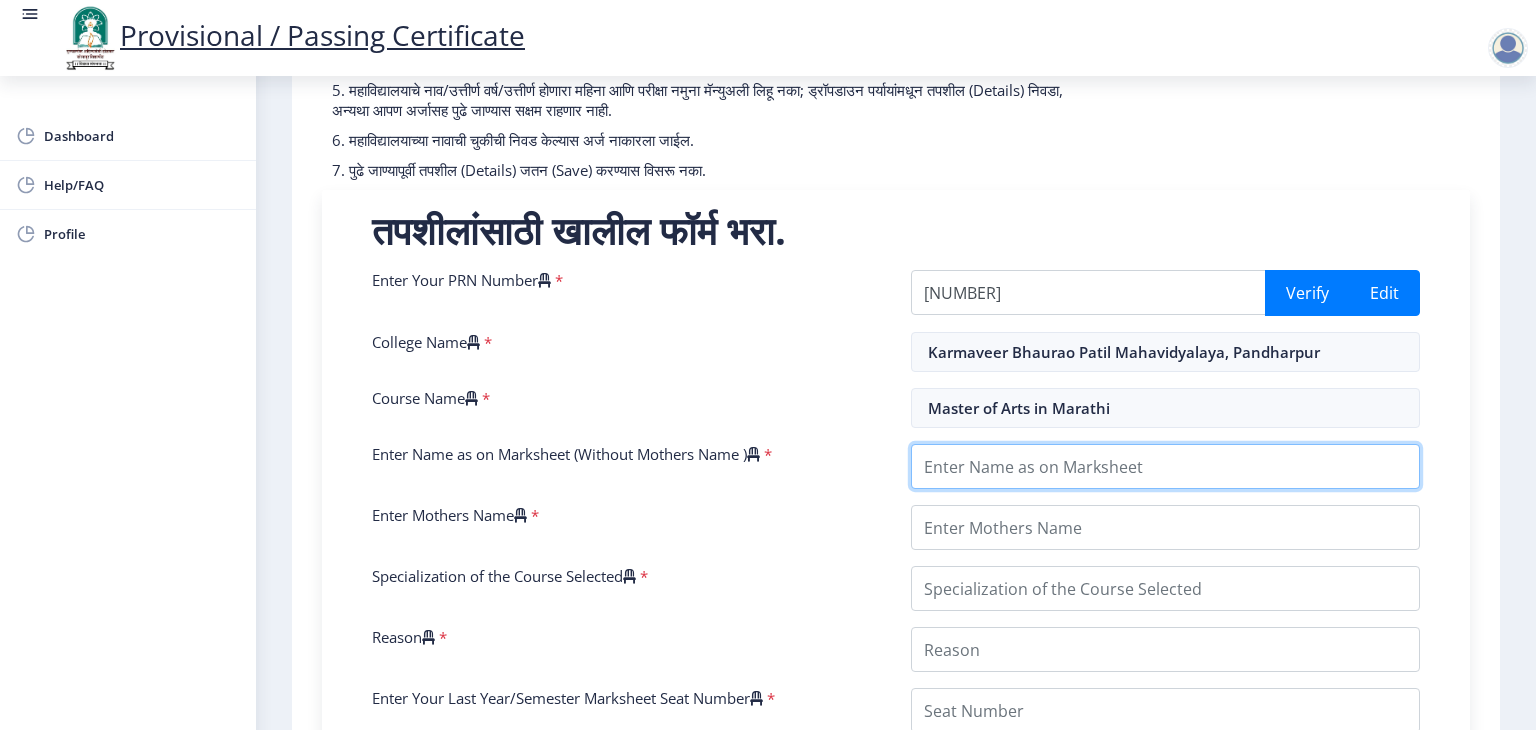 click on "Enter Name as on Marksheet (Without Mothers Name )" at bounding box center [1165, 466] 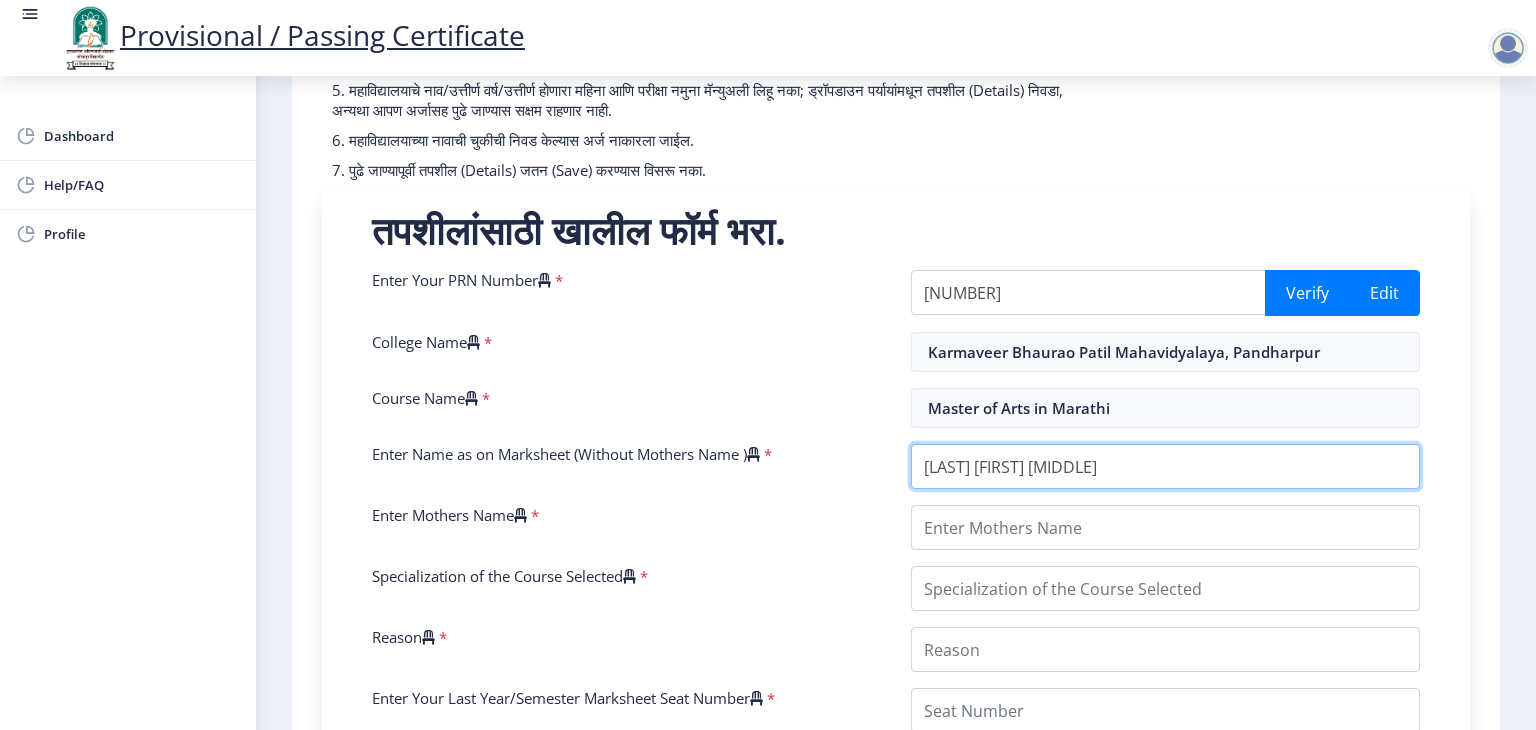 type on "[LAST] [FIRST] [MIDDLE]" 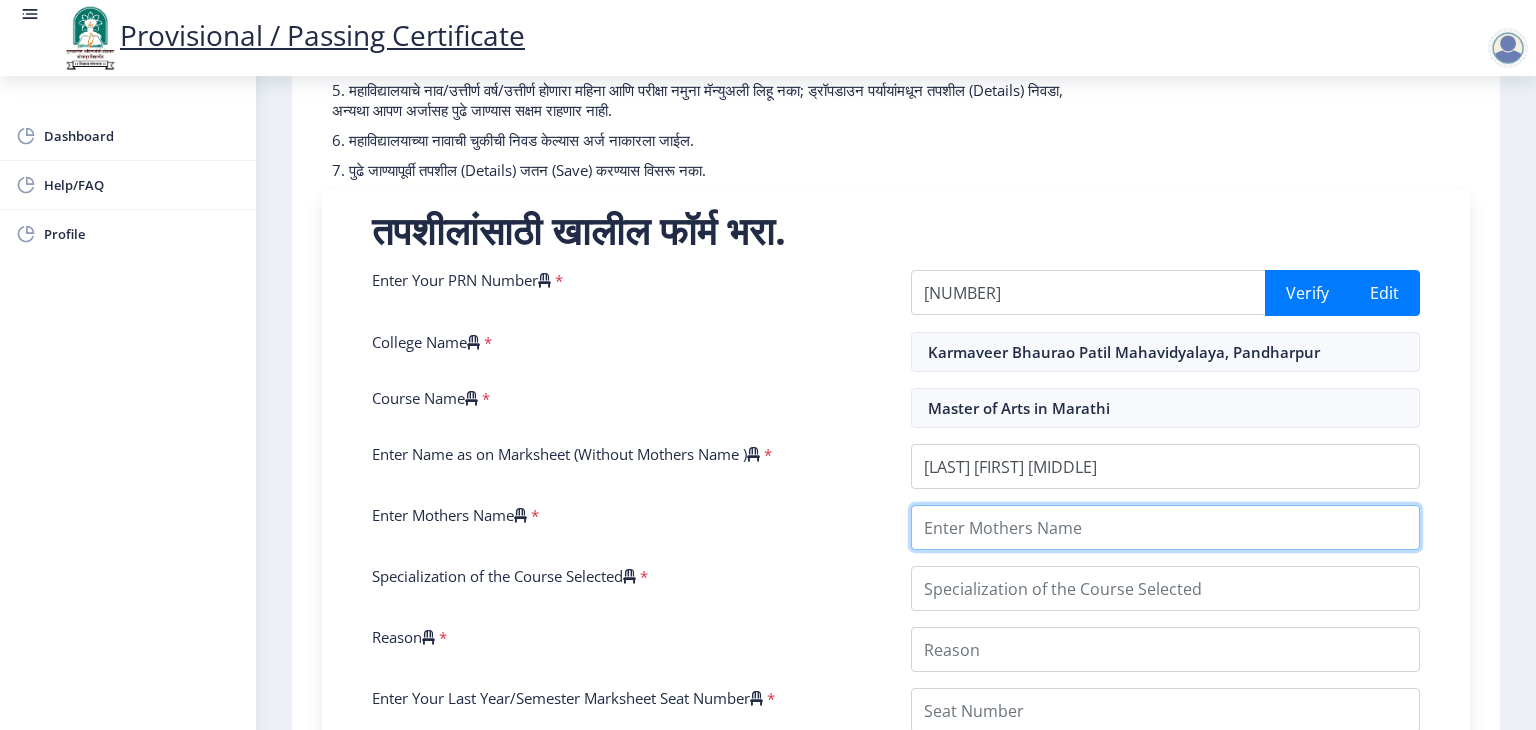 click on "Enter Mothers Name" at bounding box center (1165, 527) 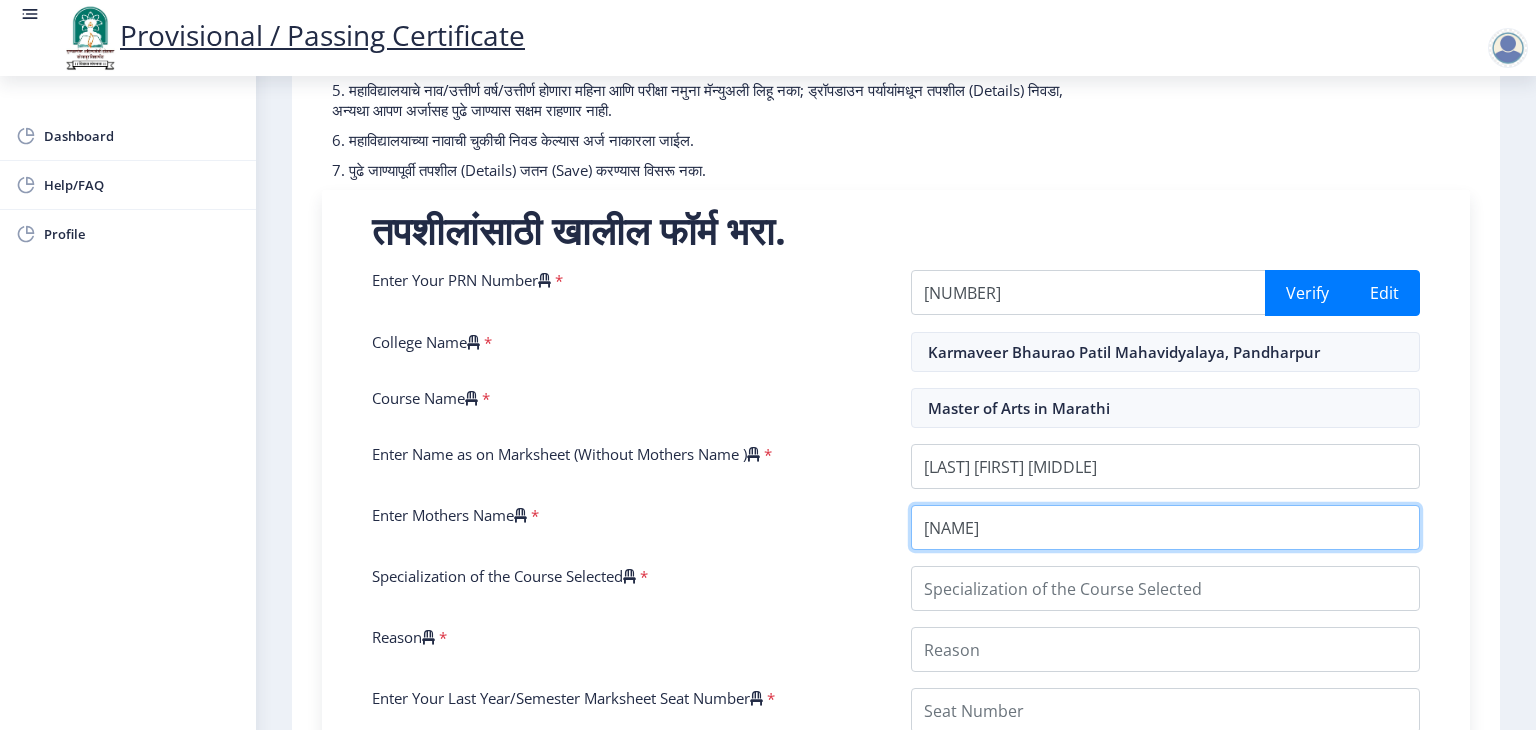type on "[NAME]" 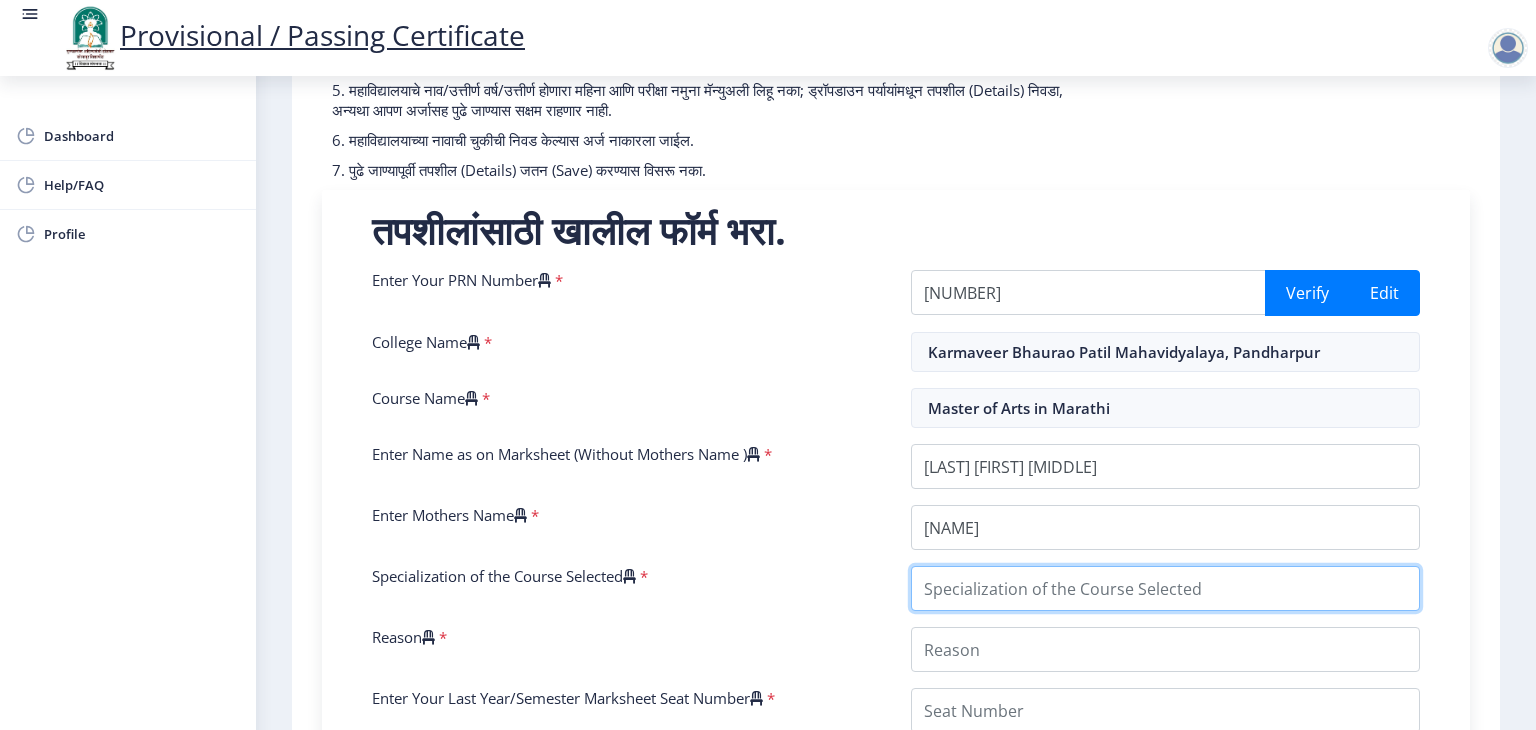 click on "Specialization of the Course Selected" at bounding box center (1165, 588) 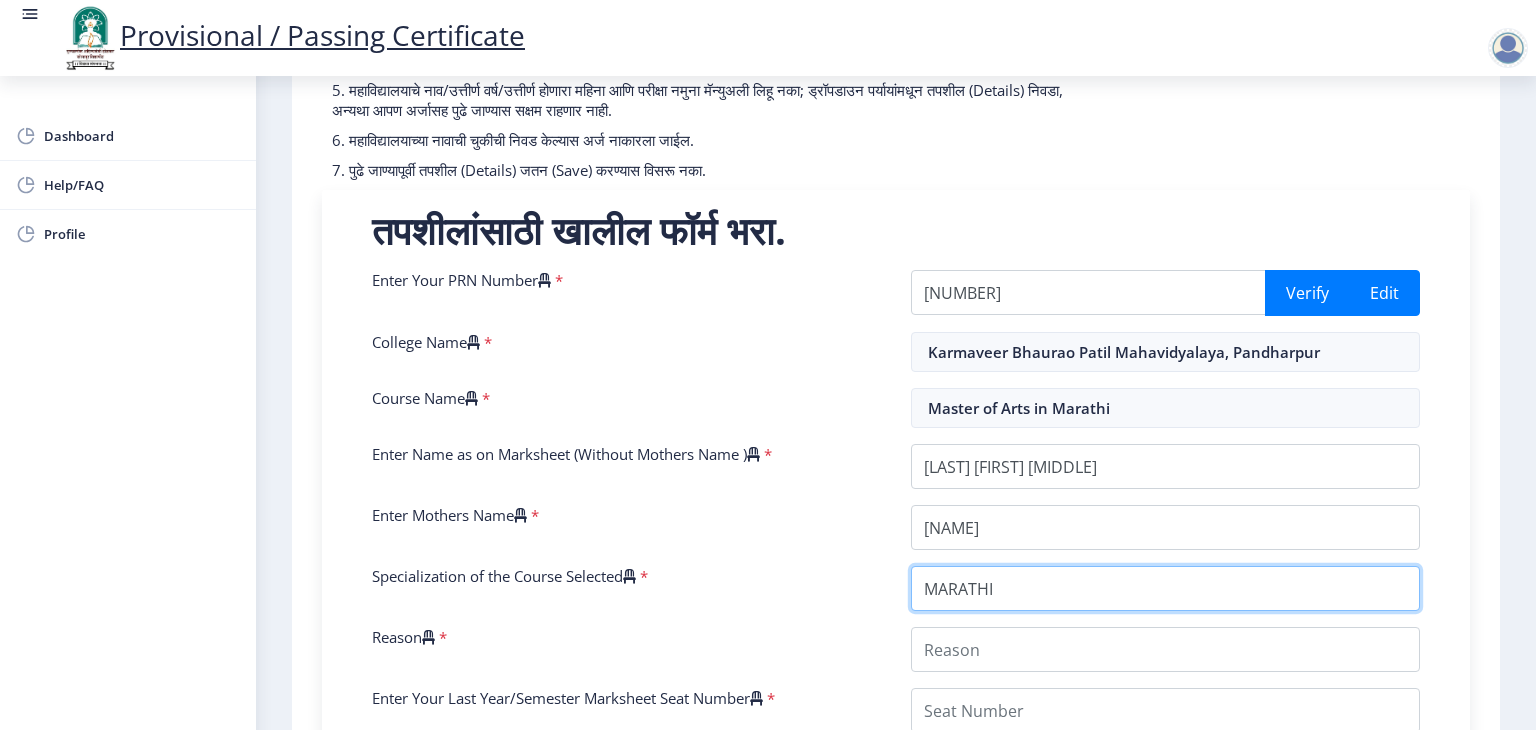 type on "MARATHI" 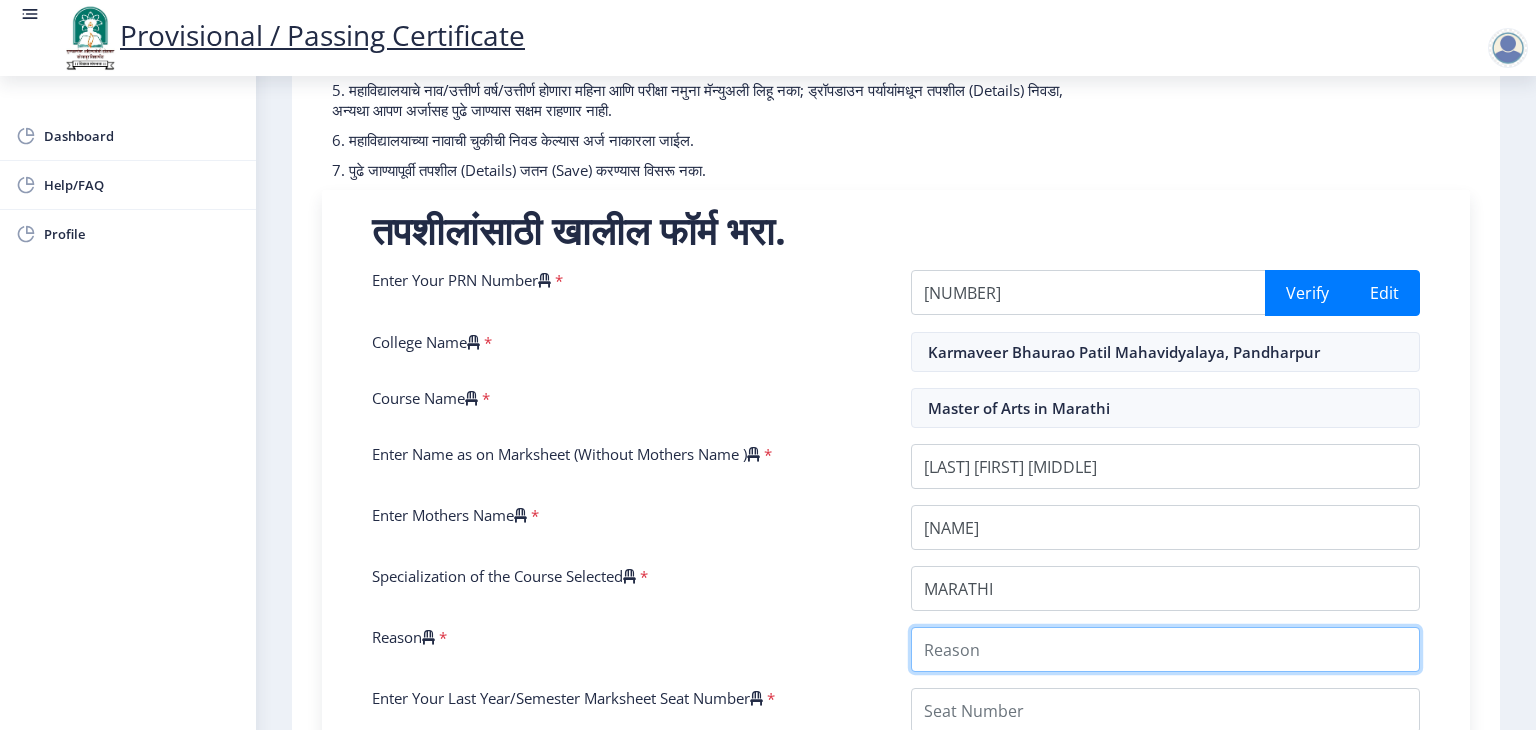 click on "Reason" at bounding box center [1165, 649] 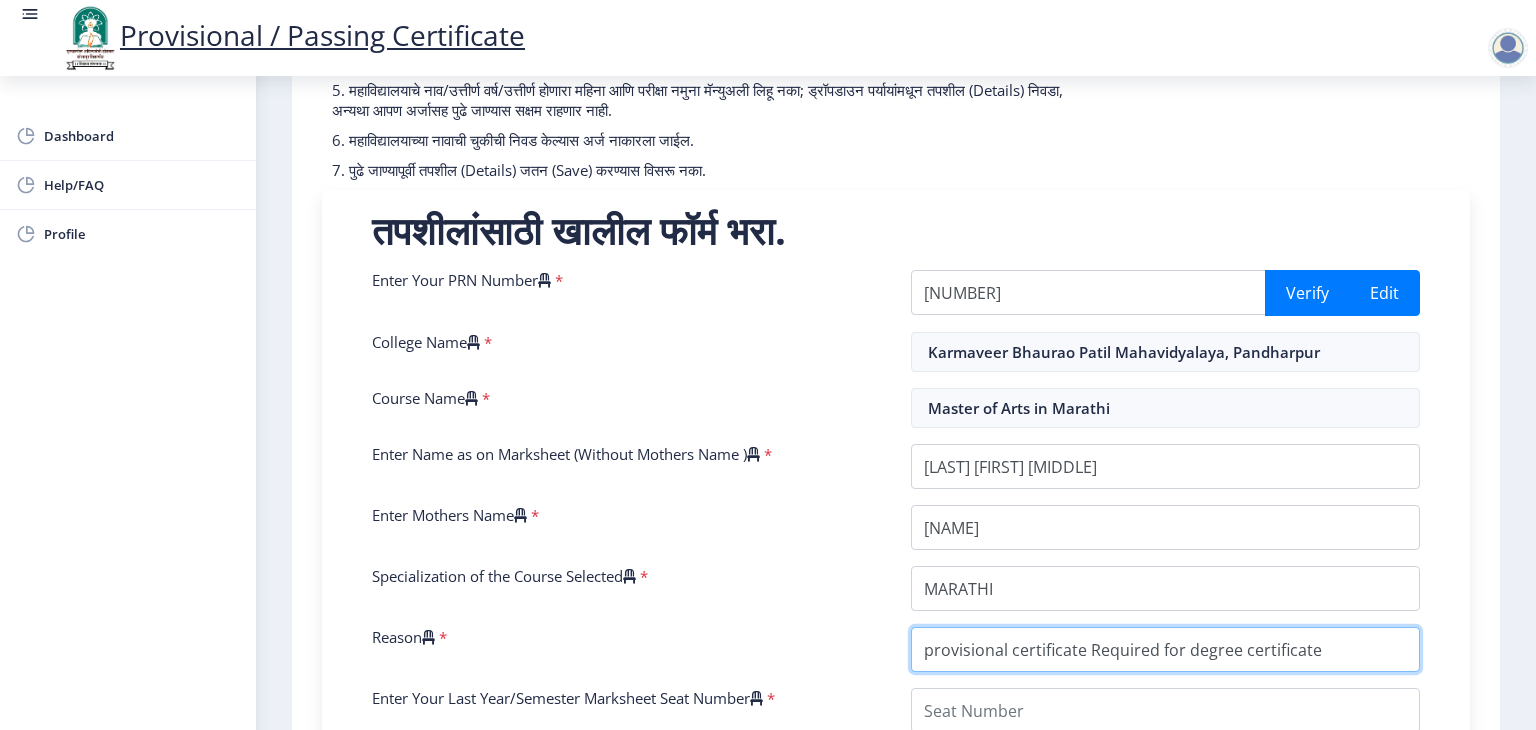 type on "provisional certificate Required for degree certificate" 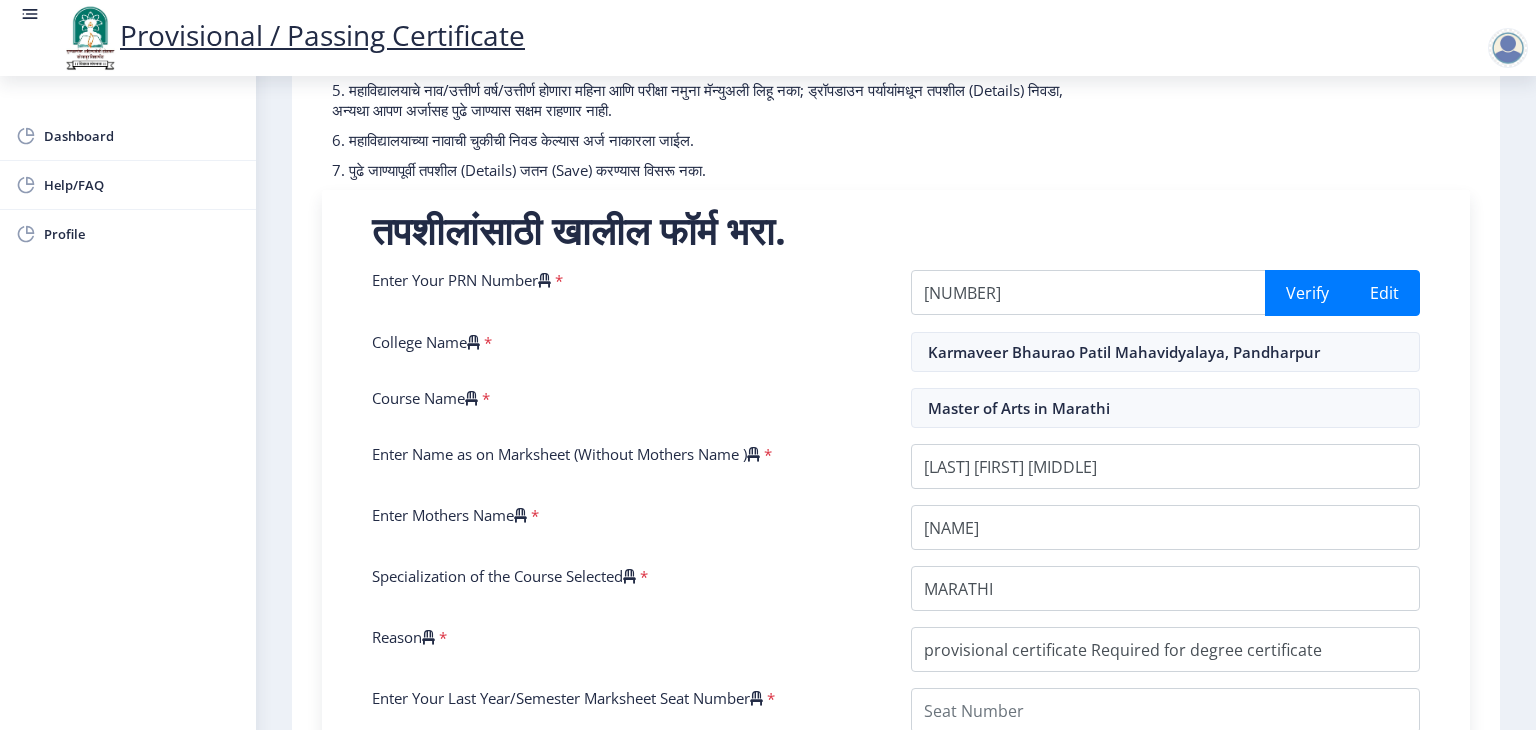 click on "Reason    *" at bounding box center [626, 649] 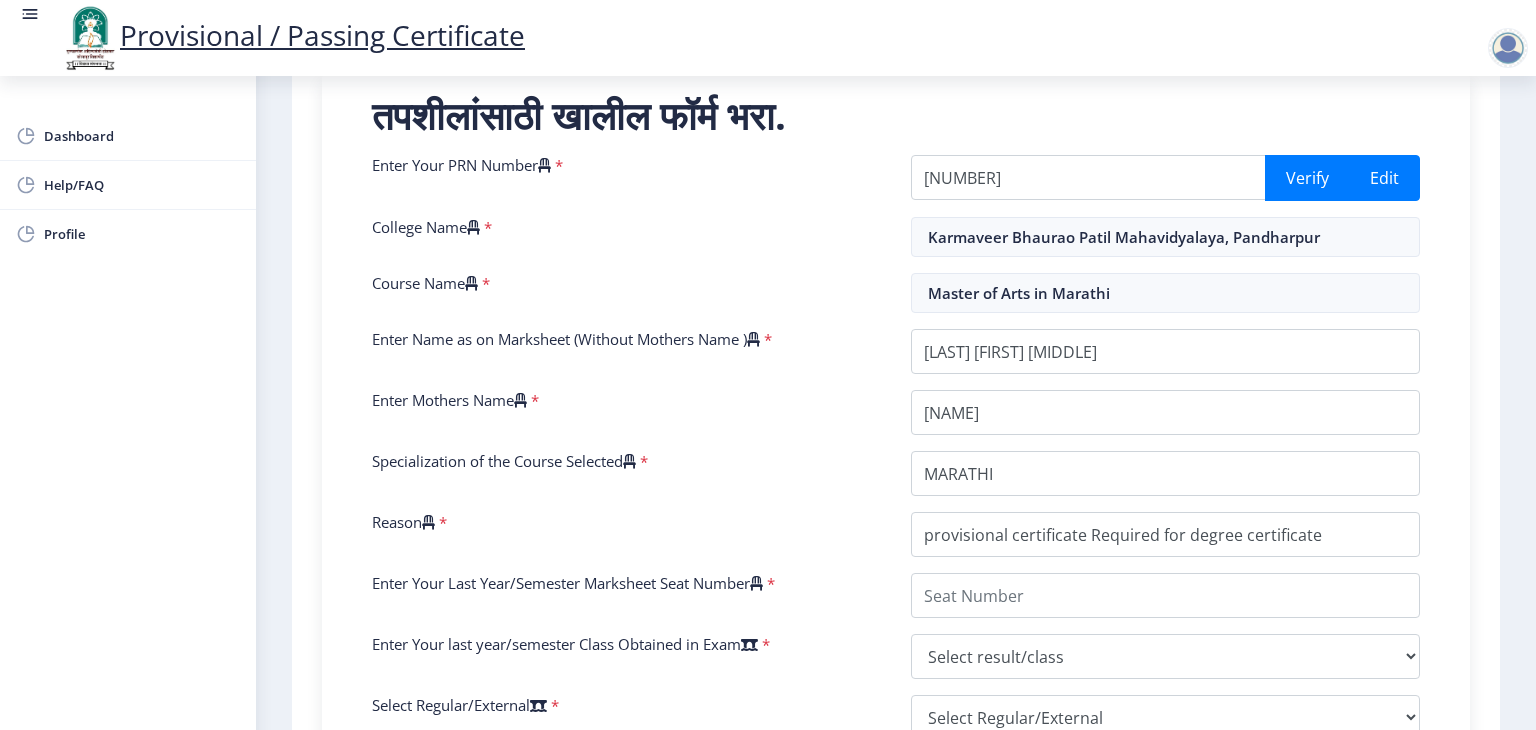 scroll, scrollTop: 400, scrollLeft: 0, axis: vertical 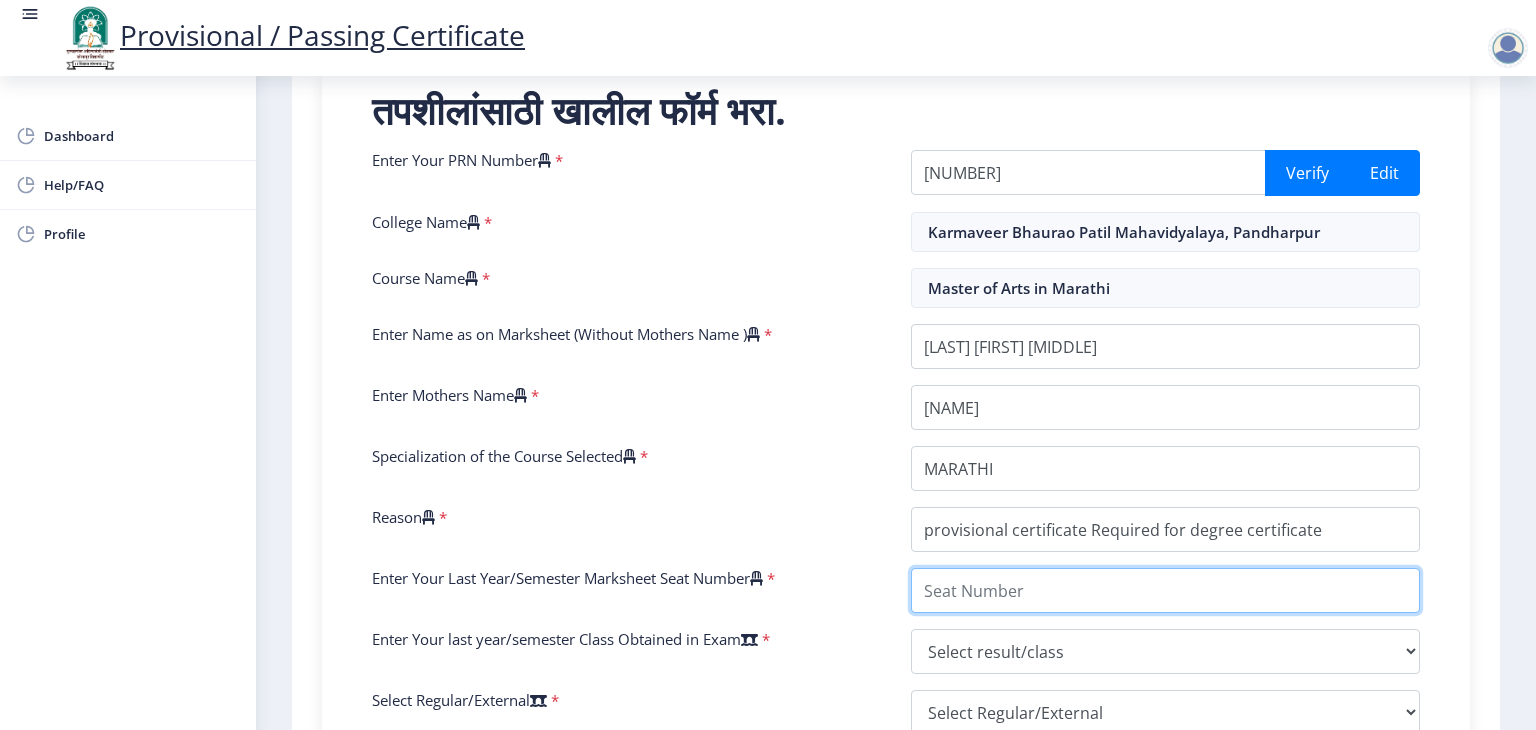 click on "Enter Your Last Year/Semester Marksheet Seat Number" at bounding box center [1165, 590] 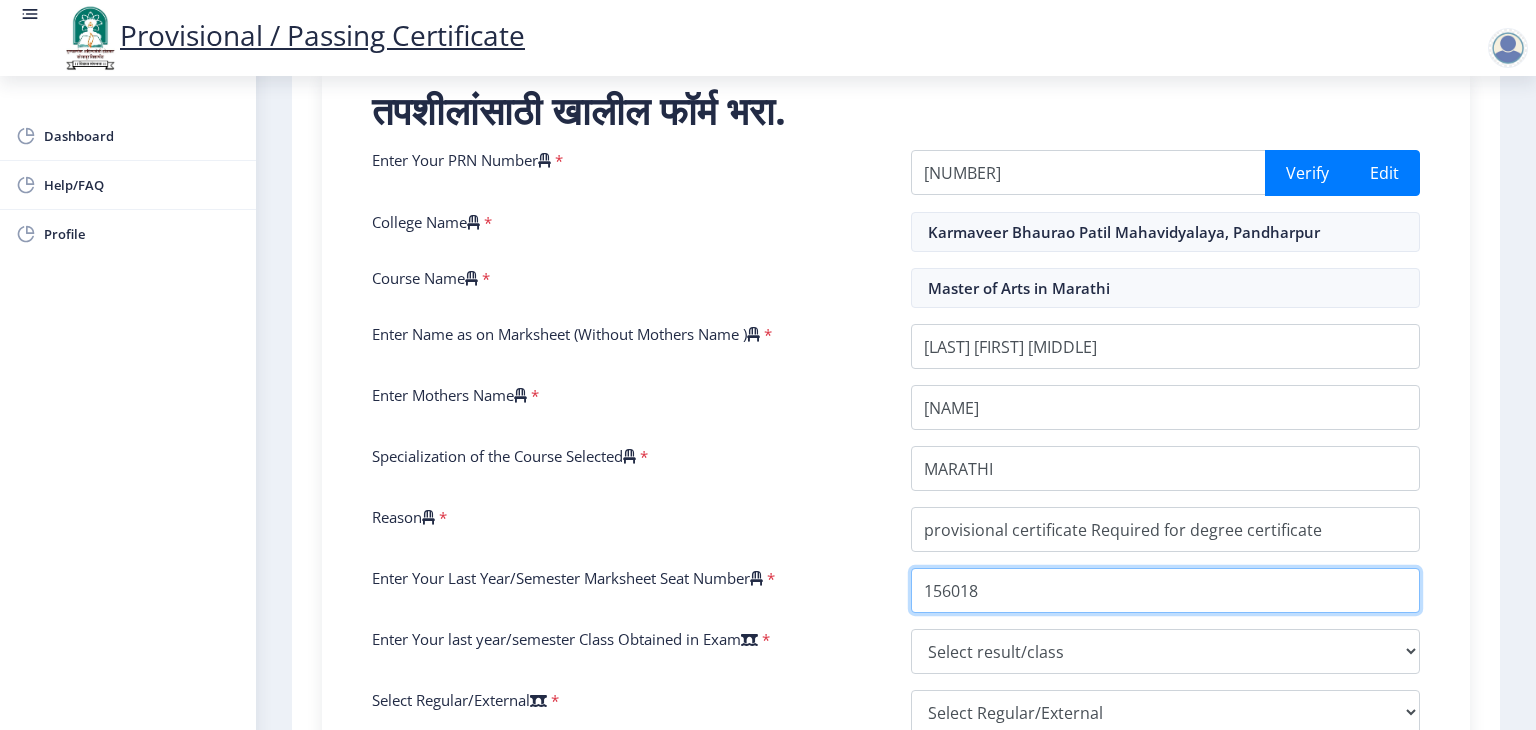 type on "156018" 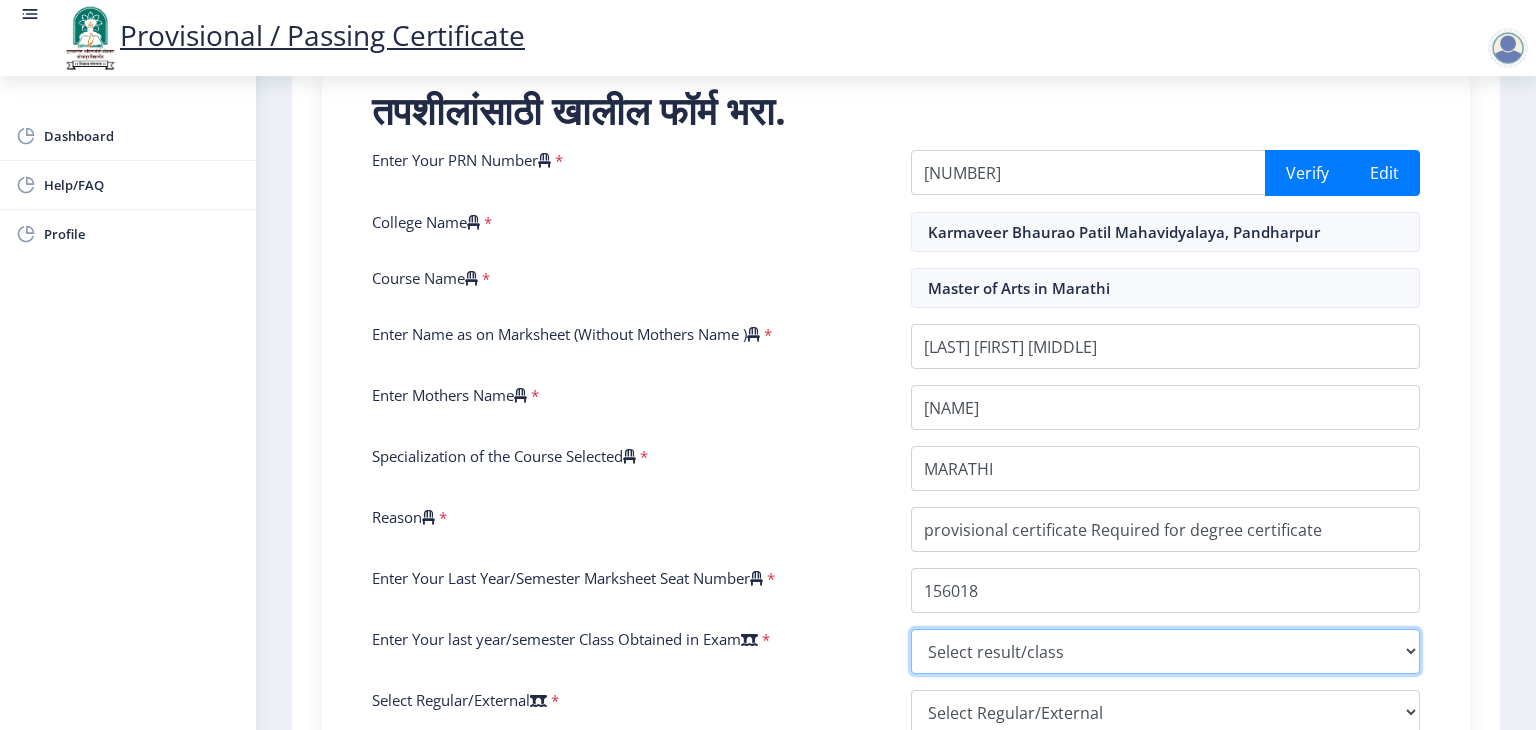 click on "Select result/class  DISTINCTION   FIRST CLASS   HIGHER SECOND CLASS   SECOND CLASS   PASS CLASS   SUCCESSFUL   OUTSTANDING - EXEMPLARY  Grade O Grade A+ Grade A Grade B+ Grade B Grade C+ Grade C Grade F/FC Grade F Grade D Grade E FIRST CLASS WITH DISTINCTION" at bounding box center [1165, 651] 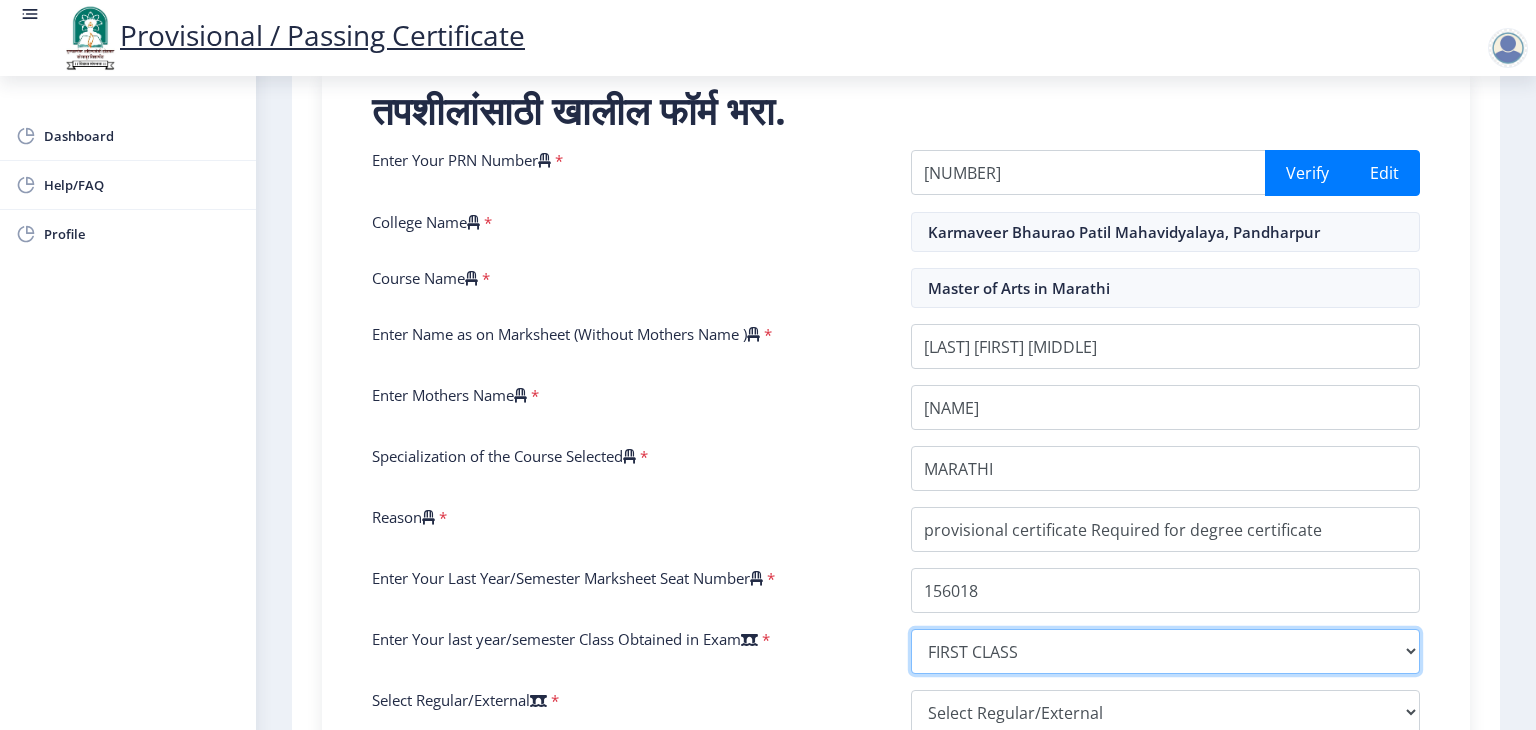 click on "Select result/class  DISTINCTION   FIRST CLASS   HIGHER SECOND CLASS   SECOND CLASS   PASS CLASS   SUCCESSFUL   OUTSTANDING - EXEMPLARY  Grade O Grade A+ Grade A Grade B+ Grade B Grade C+ Grade C Grade F/FC Grade F Grade D Grade E FIRST CLASS WITH DISTINCTION" at bounding box center (1165, 651) 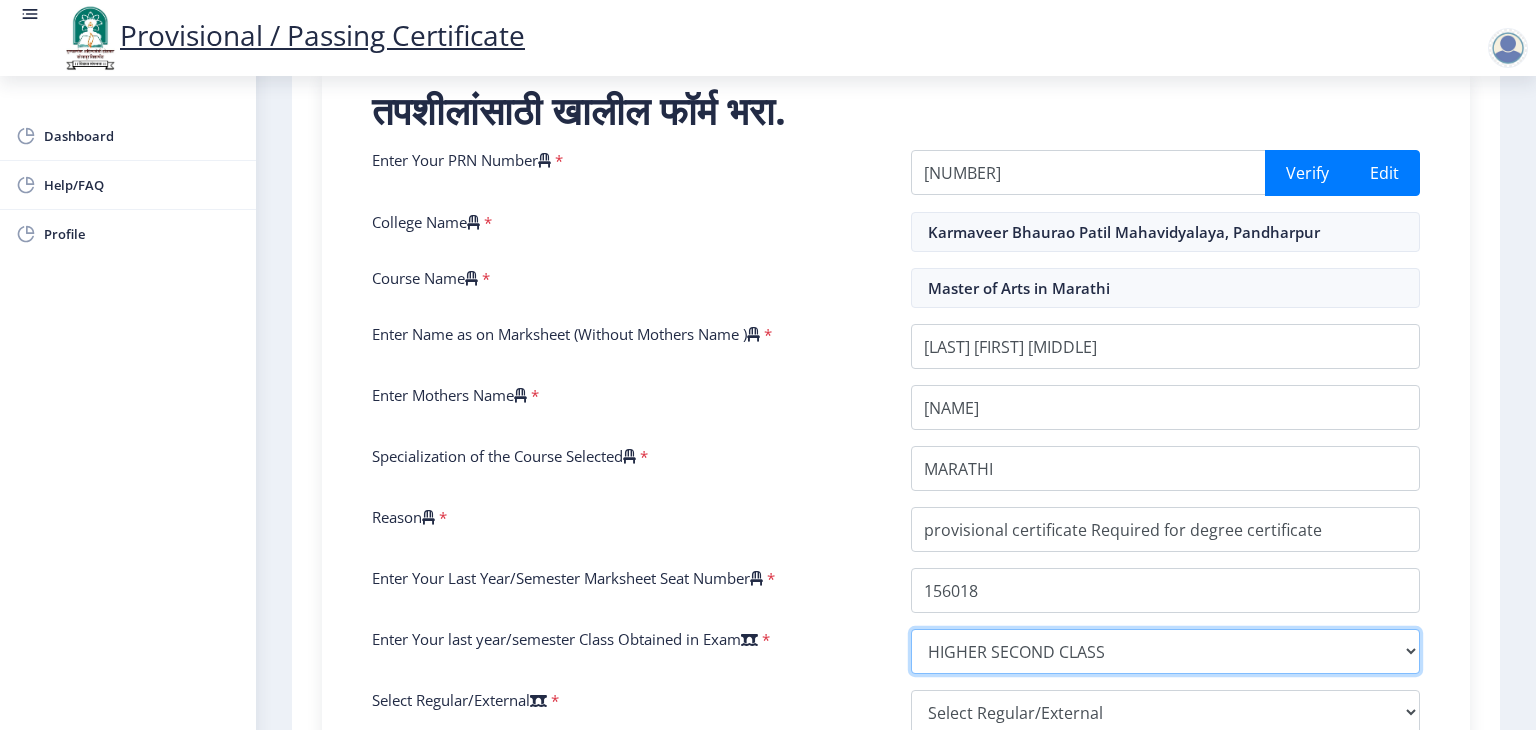 select on "FIRST CLASS" 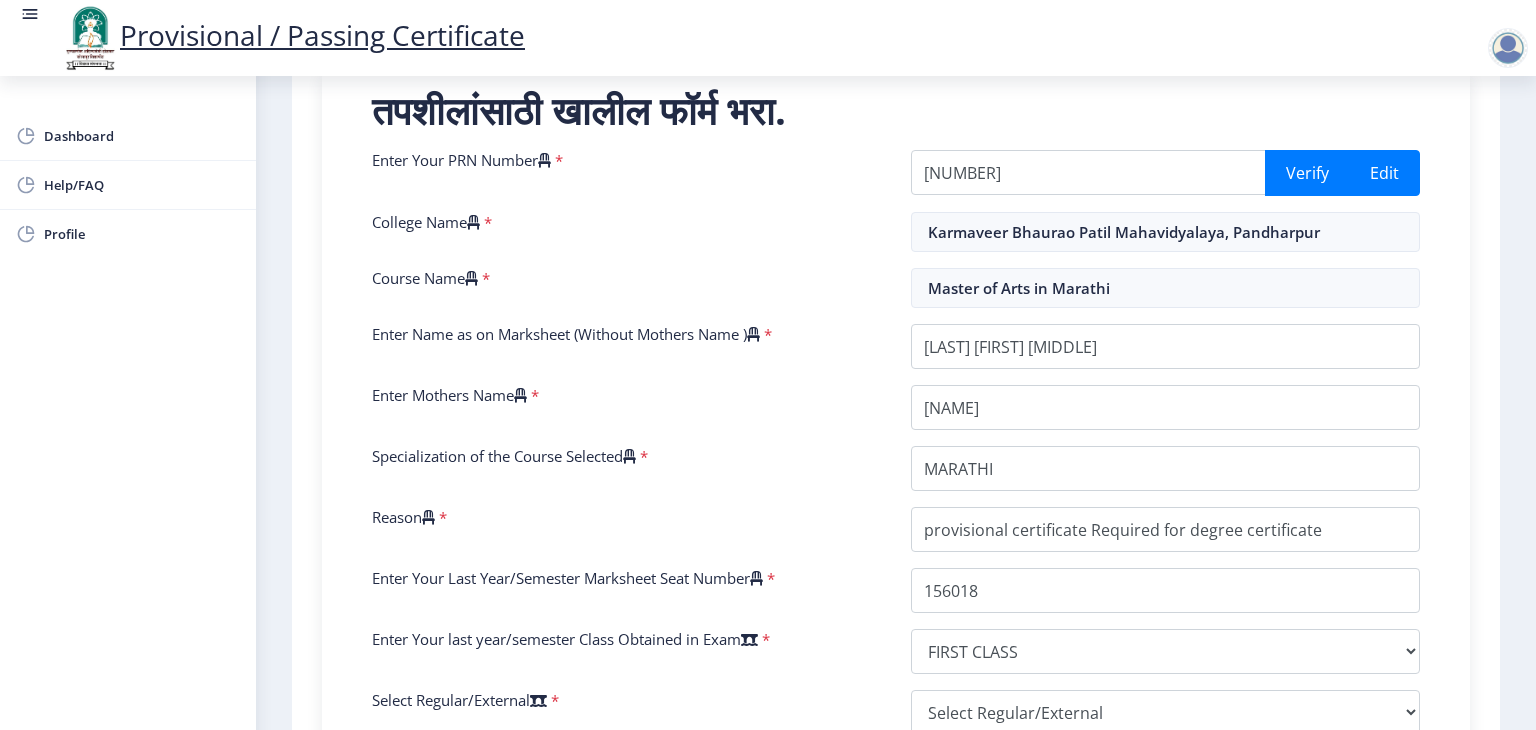 click on "तपशीलांसाठी खालील फॉर्म भरा. Enter Your PRN Number * [NUMBER] Verify Edit College Name * Karmaveer Bhaurao Patil Mahavidyalaya, Pandharpur Course Name * Master of Arts in Marathi Enter Name as on Marksheet (Without Mothers Name ) * Enter Mothers Name * Specialization of the Course Selected * Reason * Enter Your Last Year/Semester Marksheet Seat Number * Enter Your last year/semester Class Obtained in Exam * Select result/class DISTINCTION FIRST CLASS HIGHER SECOND CLASS SECOND CLASS PASS CLASS SUCCESSFUL OUTSTANDING - EXEMPLARY Grade O Grade A+ Grade A Grade B+ Grade B Grade C+ Grade C Grade F/FC Grade F Grade D Grade E FIRST CLASS WITH DISTINCTION Select Regular/External * Select Regular/External Regular External Special Select ATKT * Select AT/KT None ATKT Enter Passing Year * [YEAR] [YEAR] [YEAR] [YEAR] [YEAR] [YEAR] [YEAR] [YEAR] [YEAR] [YEAR] [YEAR] [YEAR] [YEAR] *" at bounding box center (896, 585) 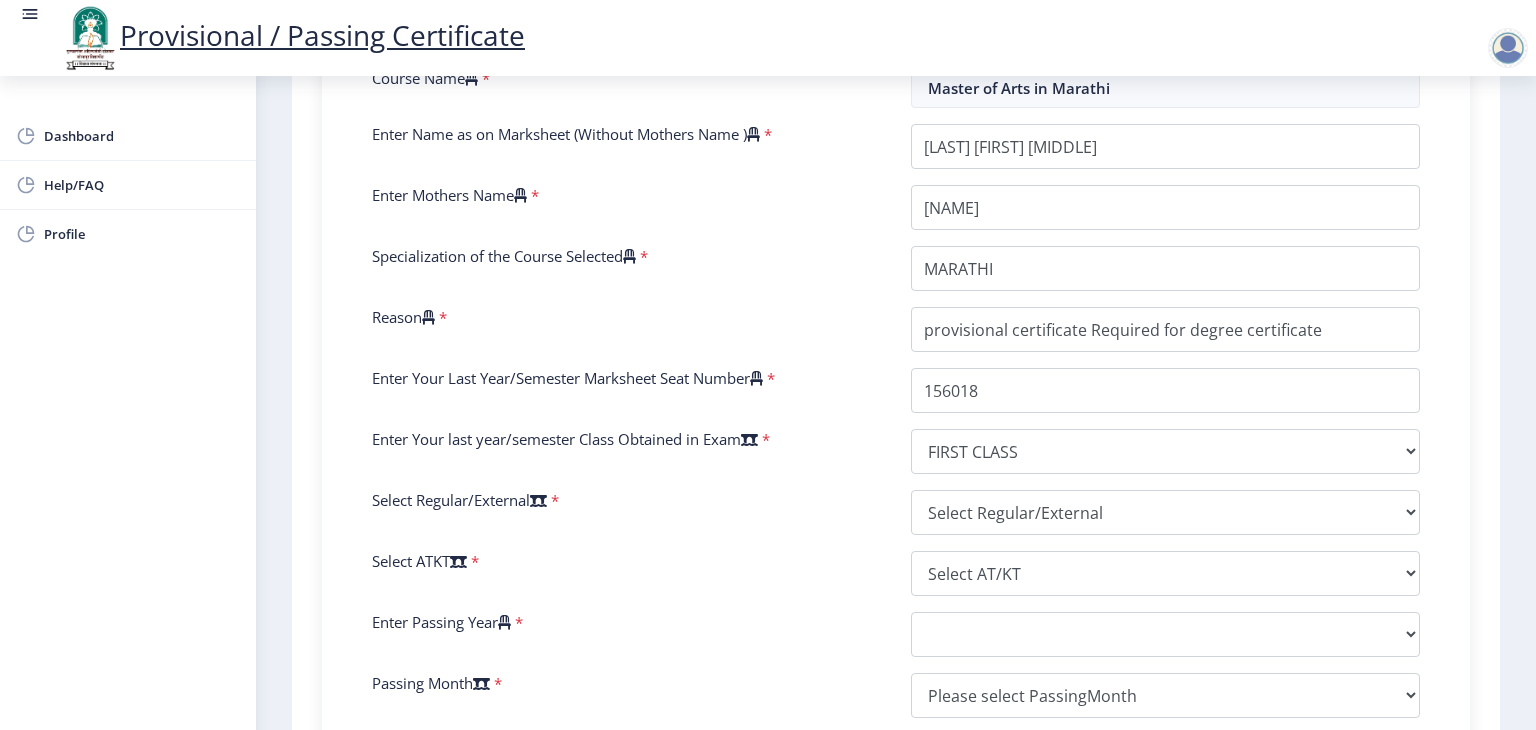 scroll, scrollTop: 640, scrollLeft: 0, axis: vertical 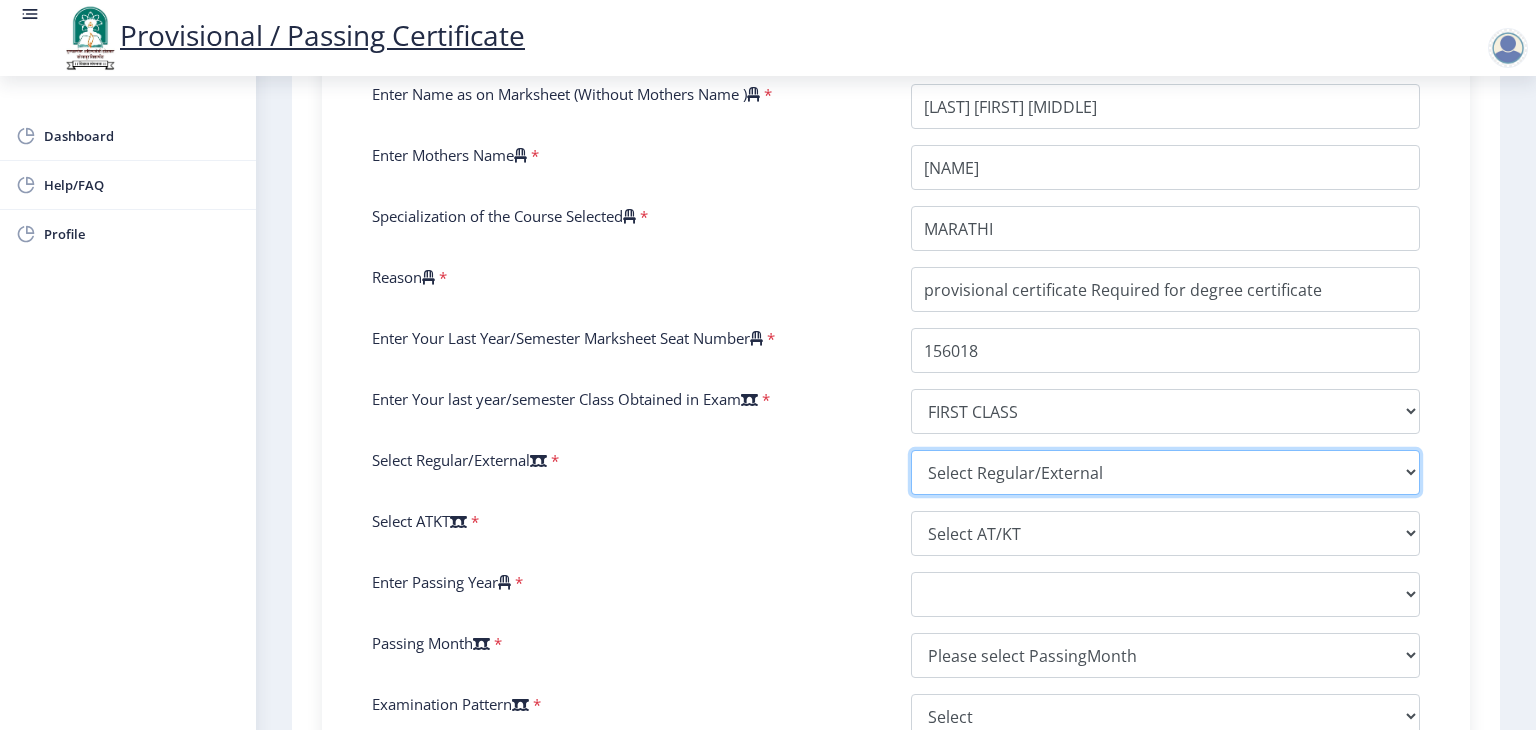 click on "Select Regular/External   Regular  External  Special" at bounding box center [1165, 472] 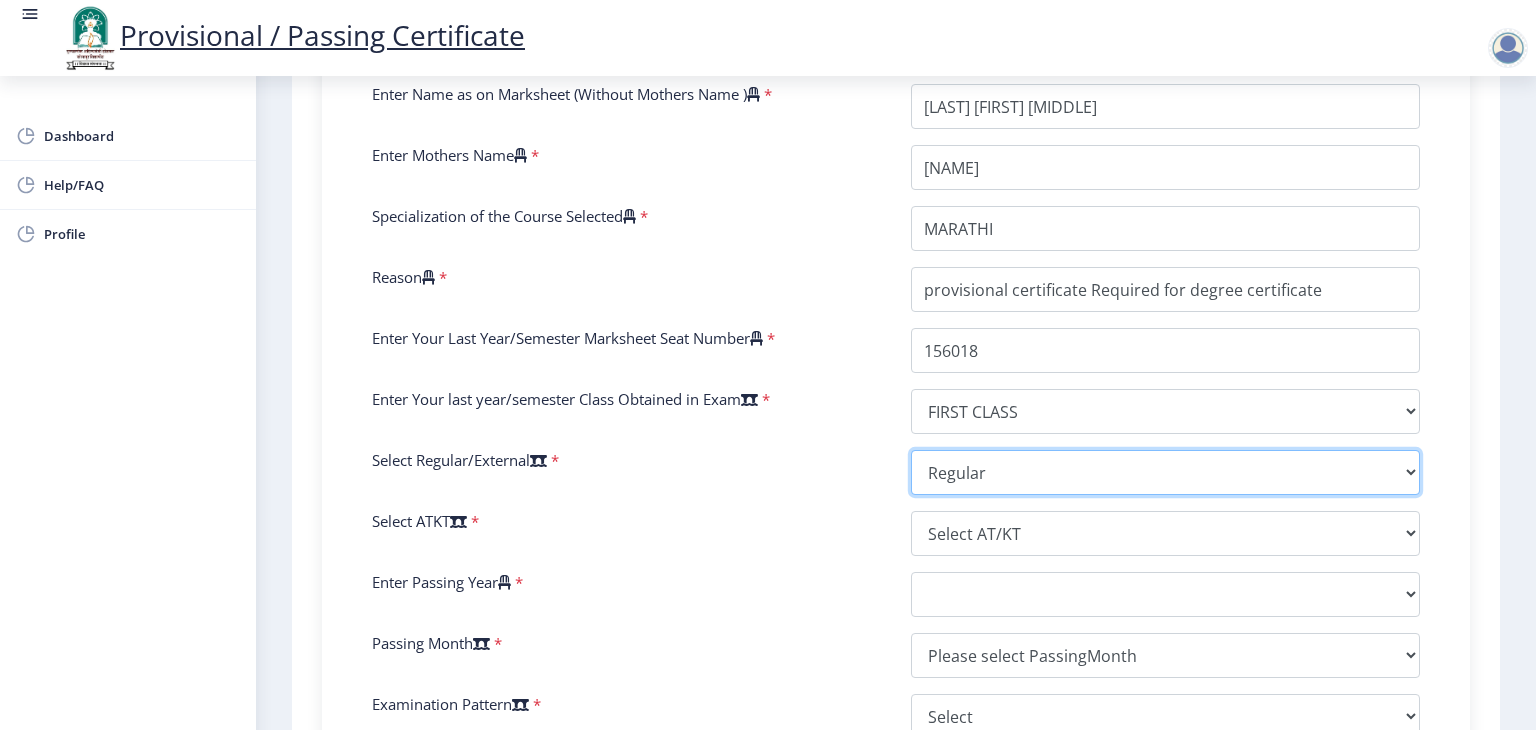 click on "Select Regular/External   Regular  External  Special" at bounding box center [1165, 472] 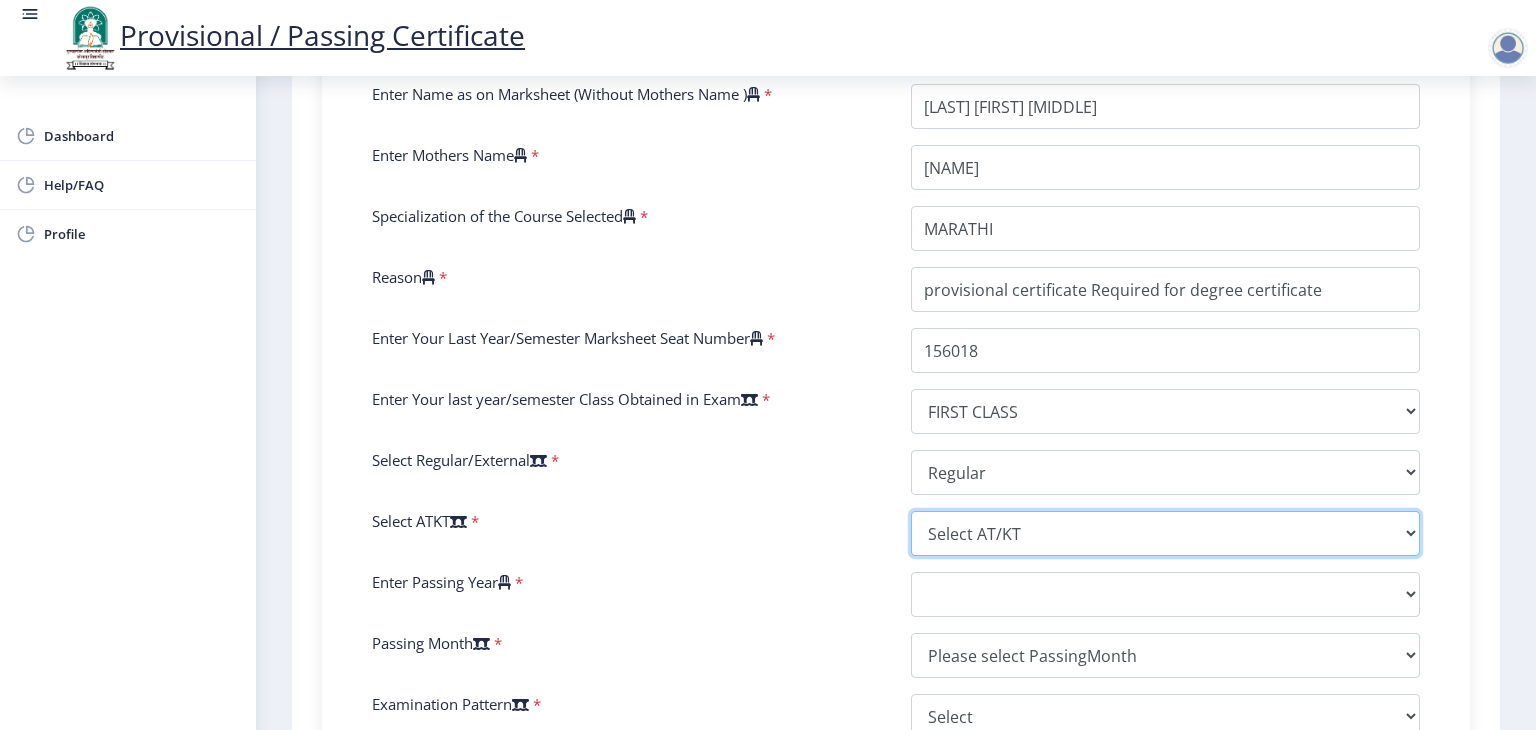 click on "Select AT/KT   None ATKT" at bounding box center [1165, 533] 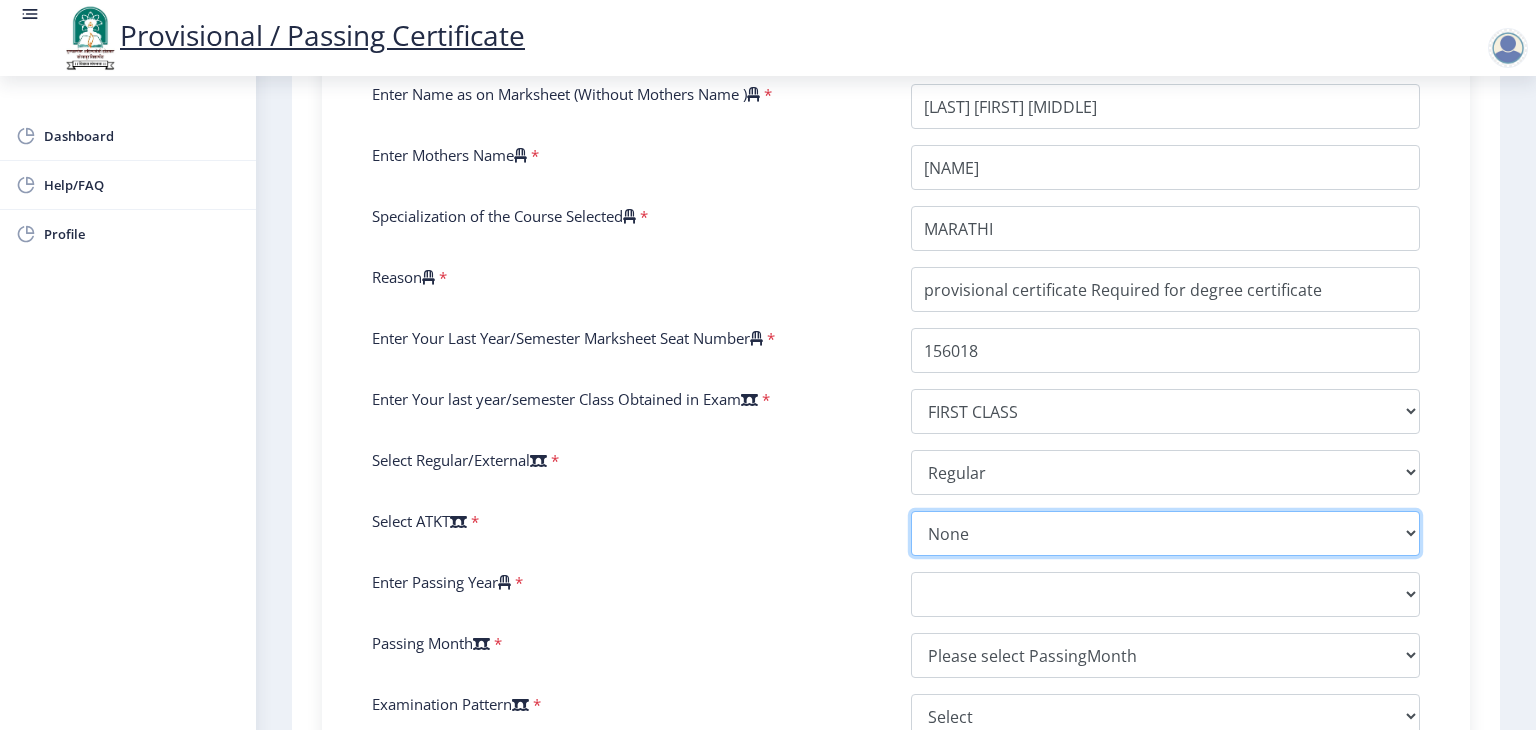 click on "Select AT/KT   None ATKT" at bounding box center (1165, 533) 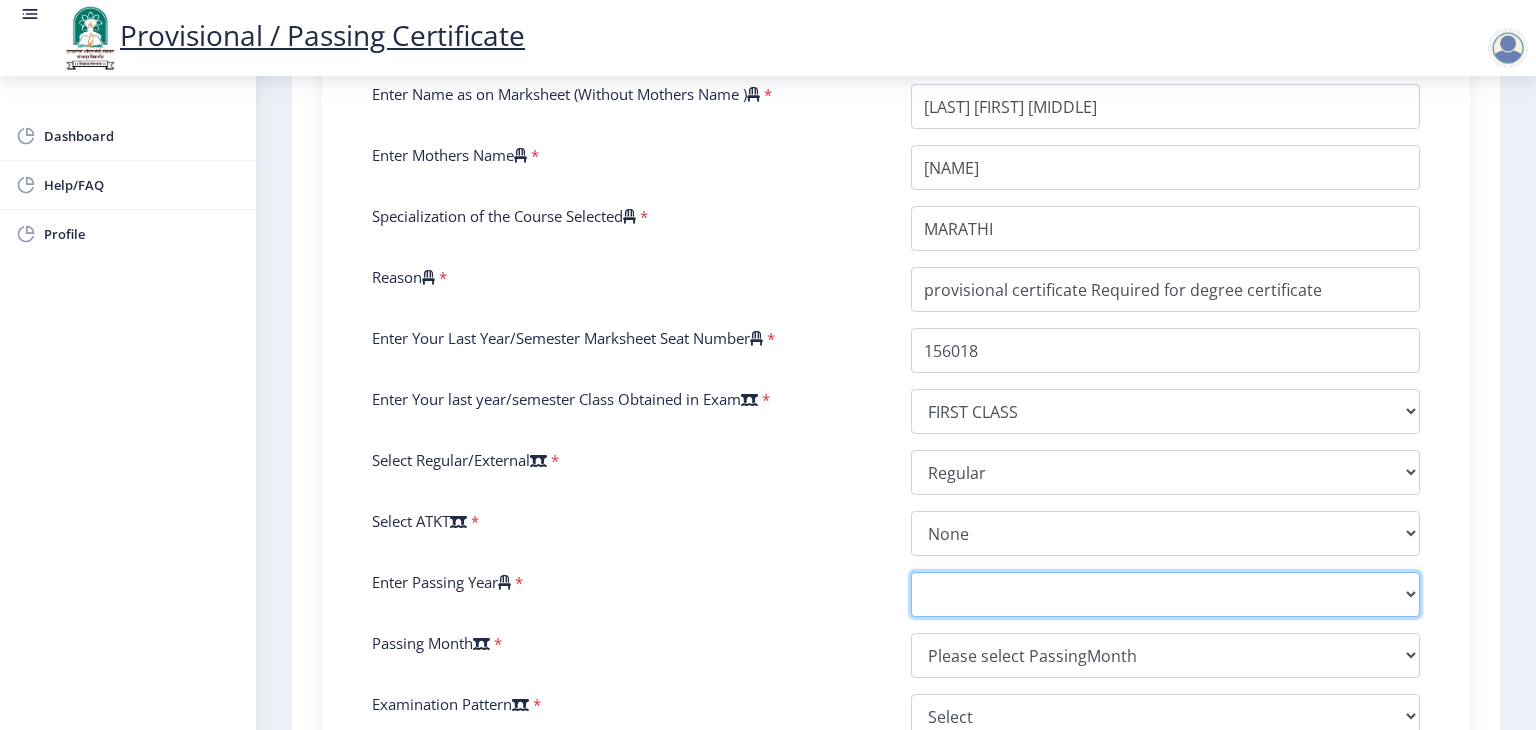 click on "2025   2024   2023   2022   2021   2020   2019   2018   2017   2016   2015   2014   2013   2012   2011   2010   2009   2008   2007   2006   2005   2004   2003   2002   2001   2000   1999   1998   1997   1996   1995   1994   1993   1992   1991   1990   1989   1988   1987   1986   1985   1984   1983   1982   1981   1980   1979   1978   1977   1976   1975   1974   1973   1972   1971   1970   1969   1968   1967" at bounding box center (1165, 594) 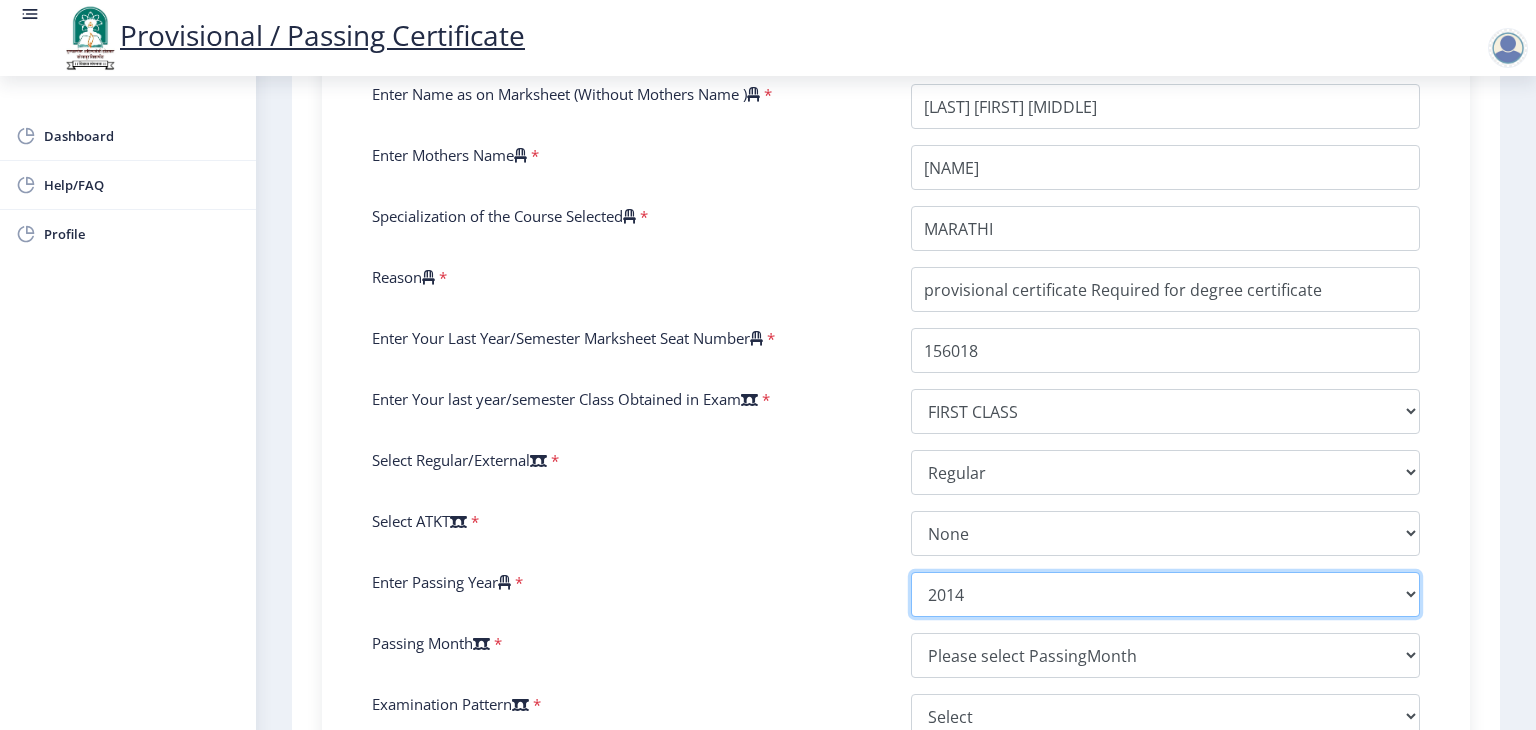 click on "2025   2024   2023   2022   2021   2020   2019   2018   2017   2016   2015   2014   2013   2012   2011   2010   2009   2008   2007   2006   2005   2004   2003   2002   2001   2000   1999   1998   1997   1996   1995   1994   1993   1992   1991   1990   1989   1988   1987   1986   1985   1984   1983   1982   1981   1980   1979   1978   1977   1976   1975   1974   1973   1972   1971   1970   1969   1968   1967" at bounding box center [1165, 594] 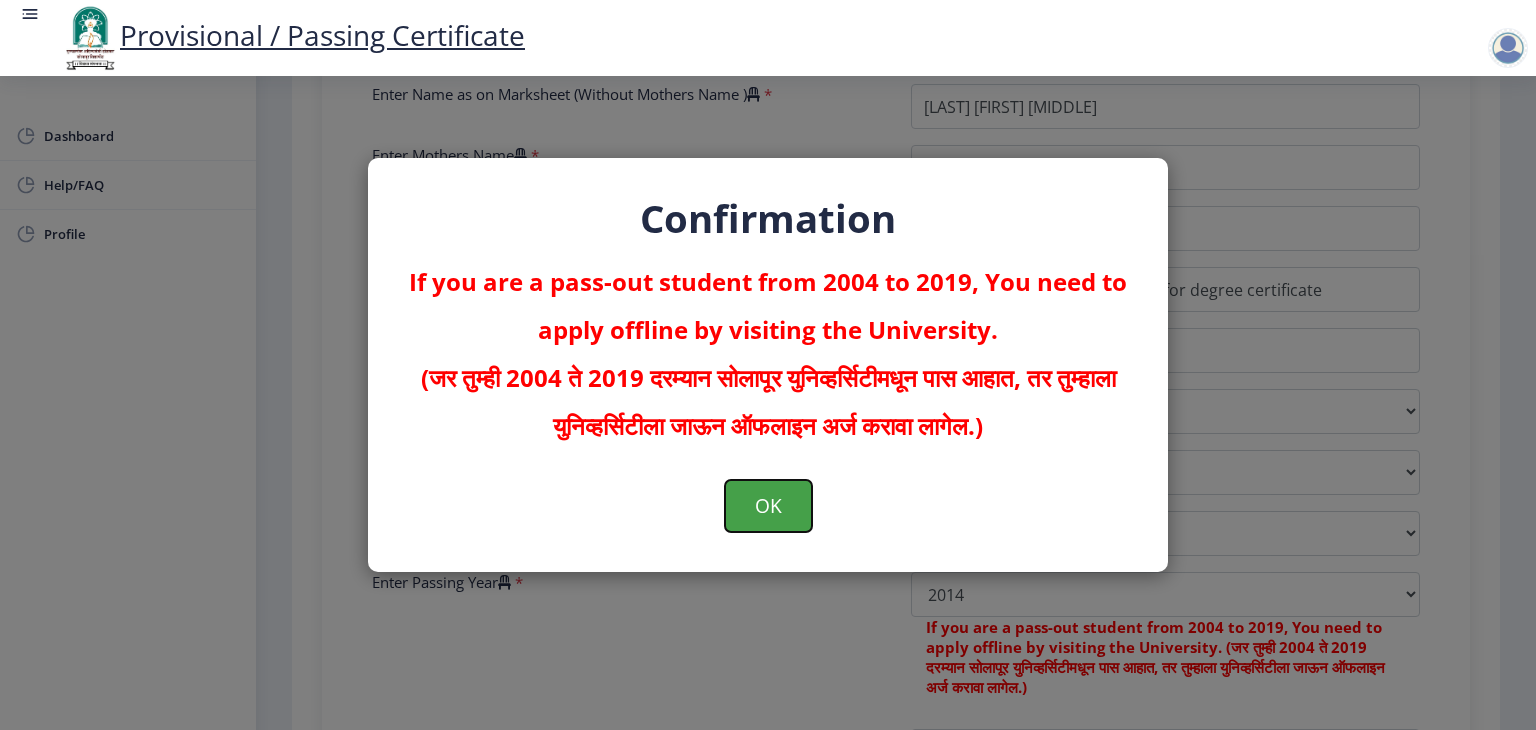 click on "OK" 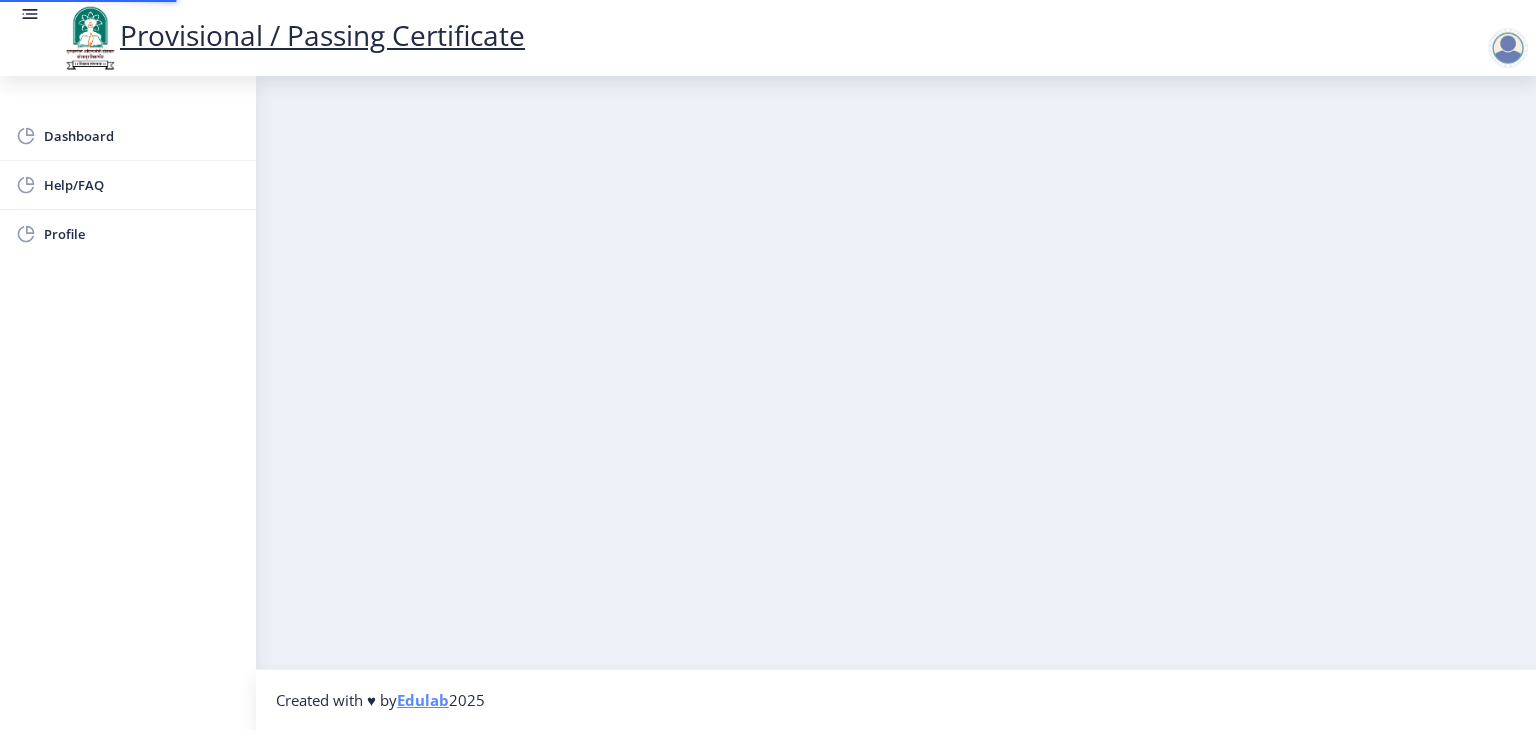 scroll, scrollTop: 0, scrollLeft: 0, axis: both 